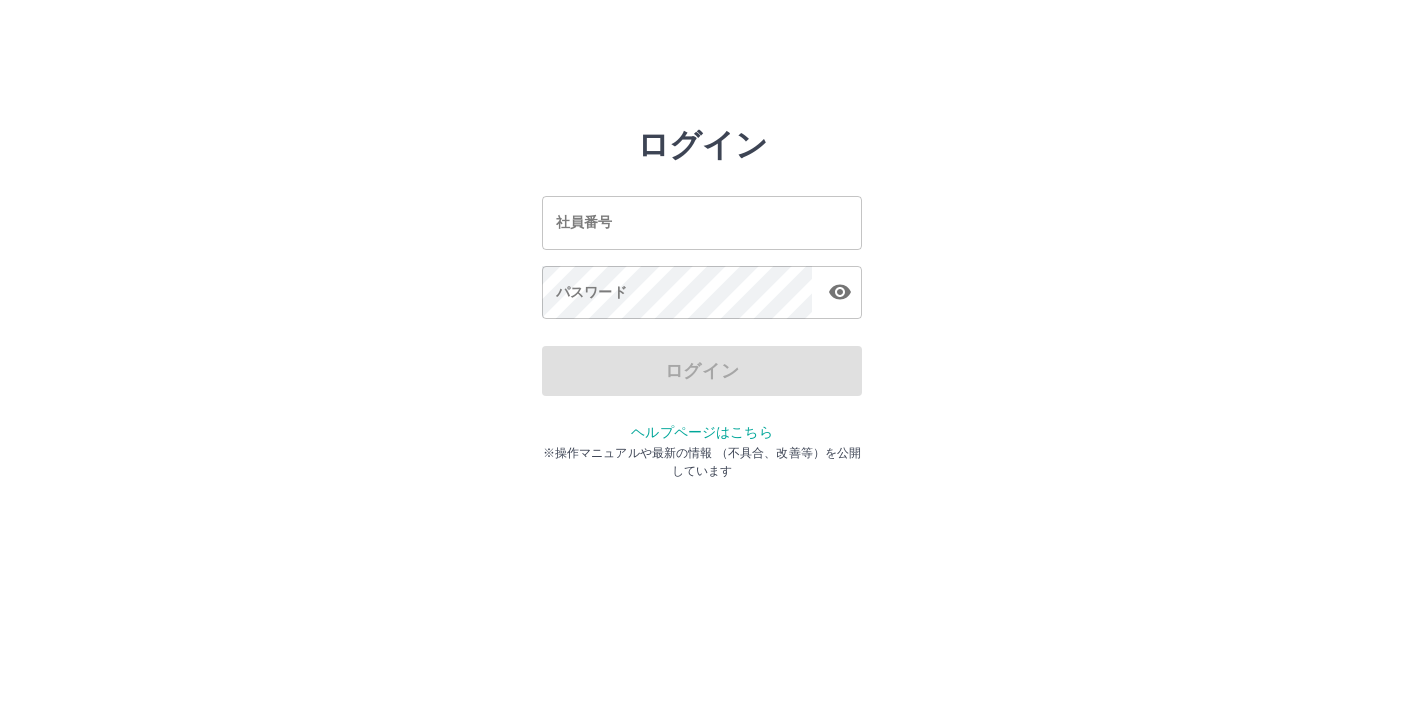 scroll, scrollTop: 0, scrollLeft: 0, axis: both 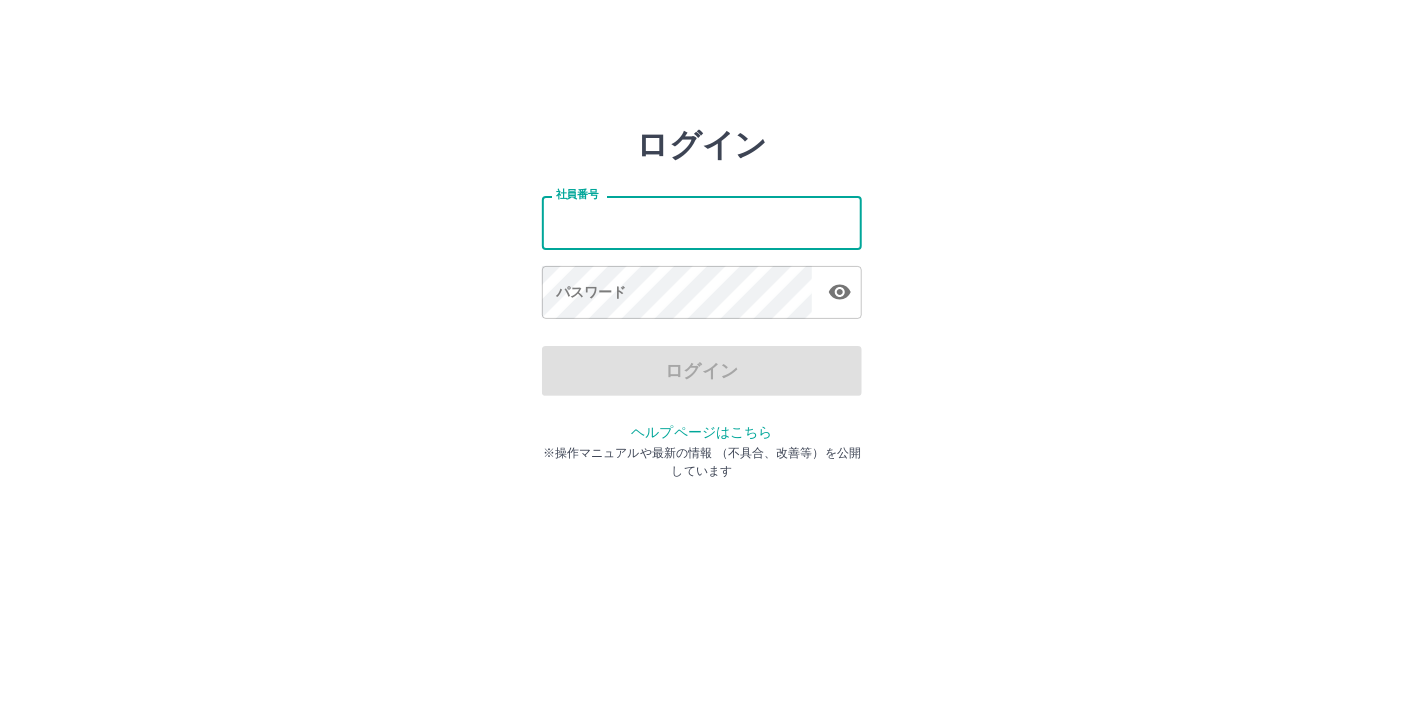 click on "社員番号" at bounding box center [702, 222] 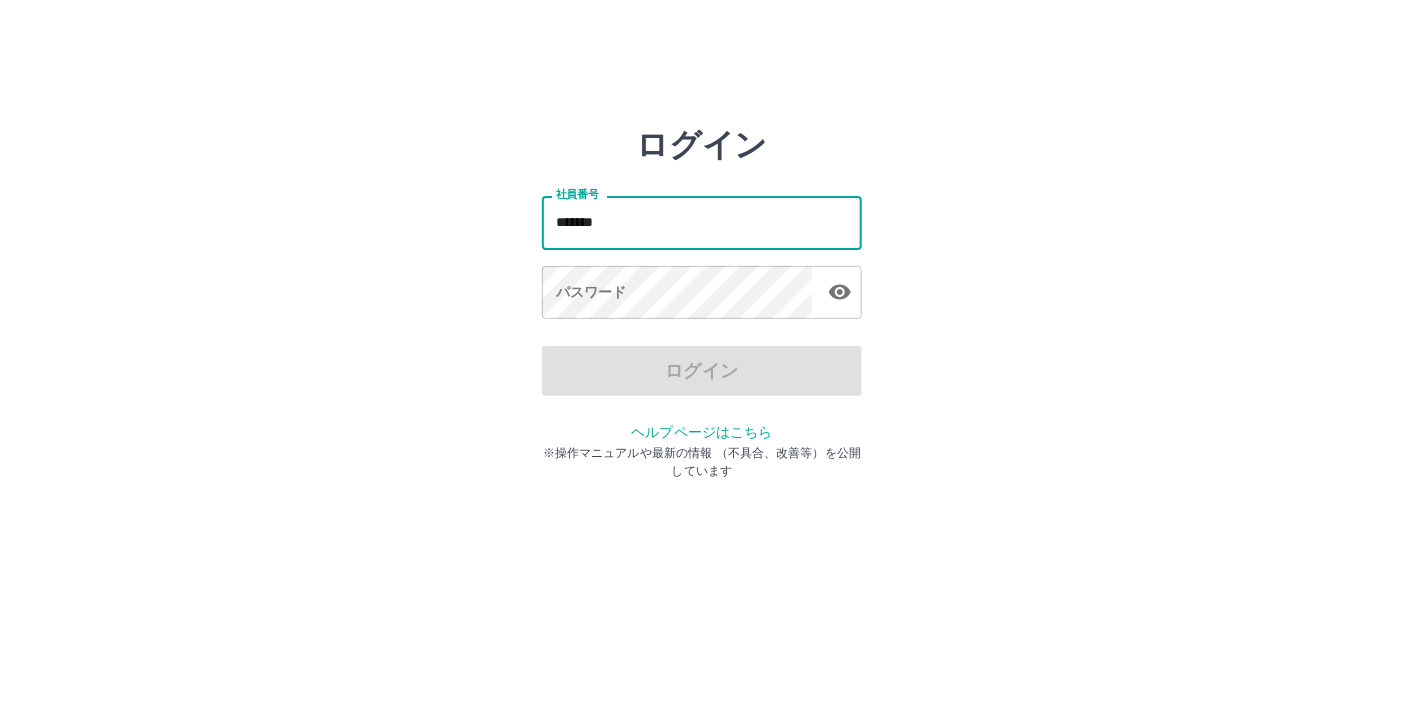 type on "*******" 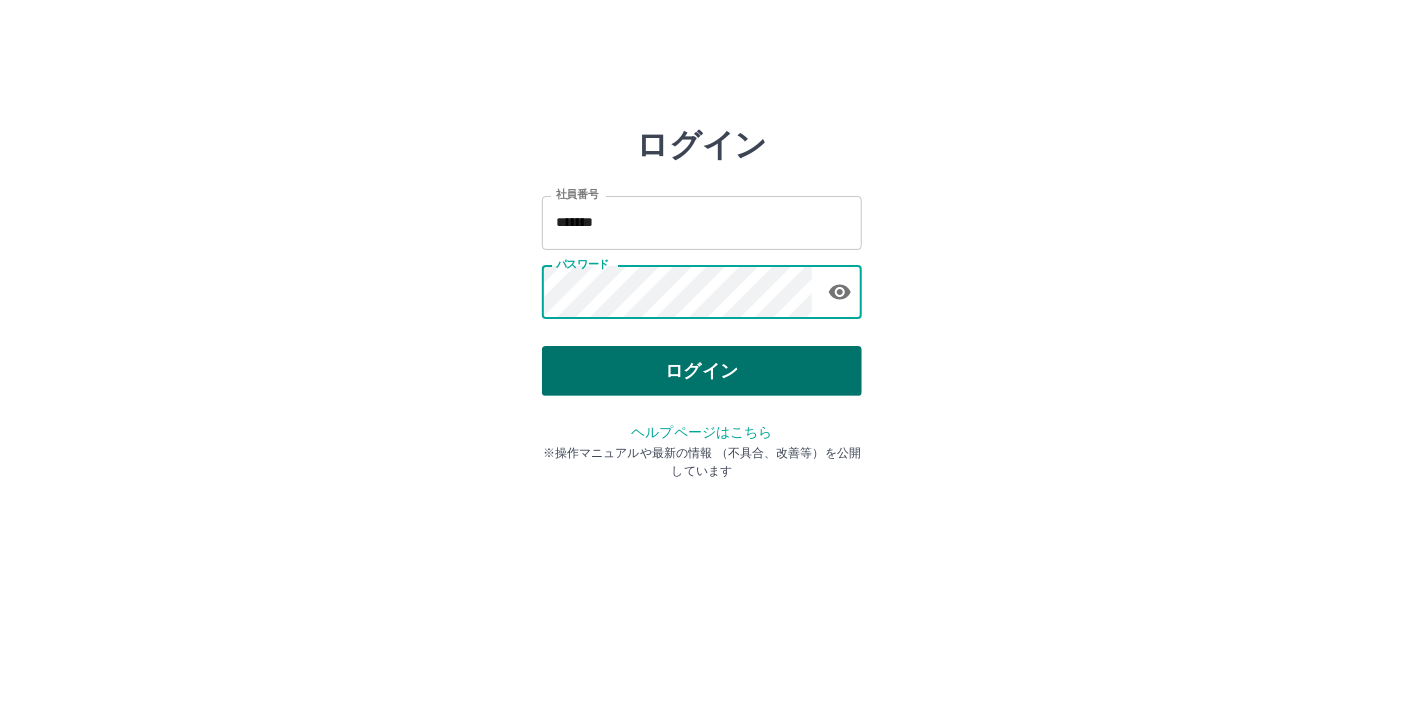 click on "ログイン" at bounding box center (702, 371) 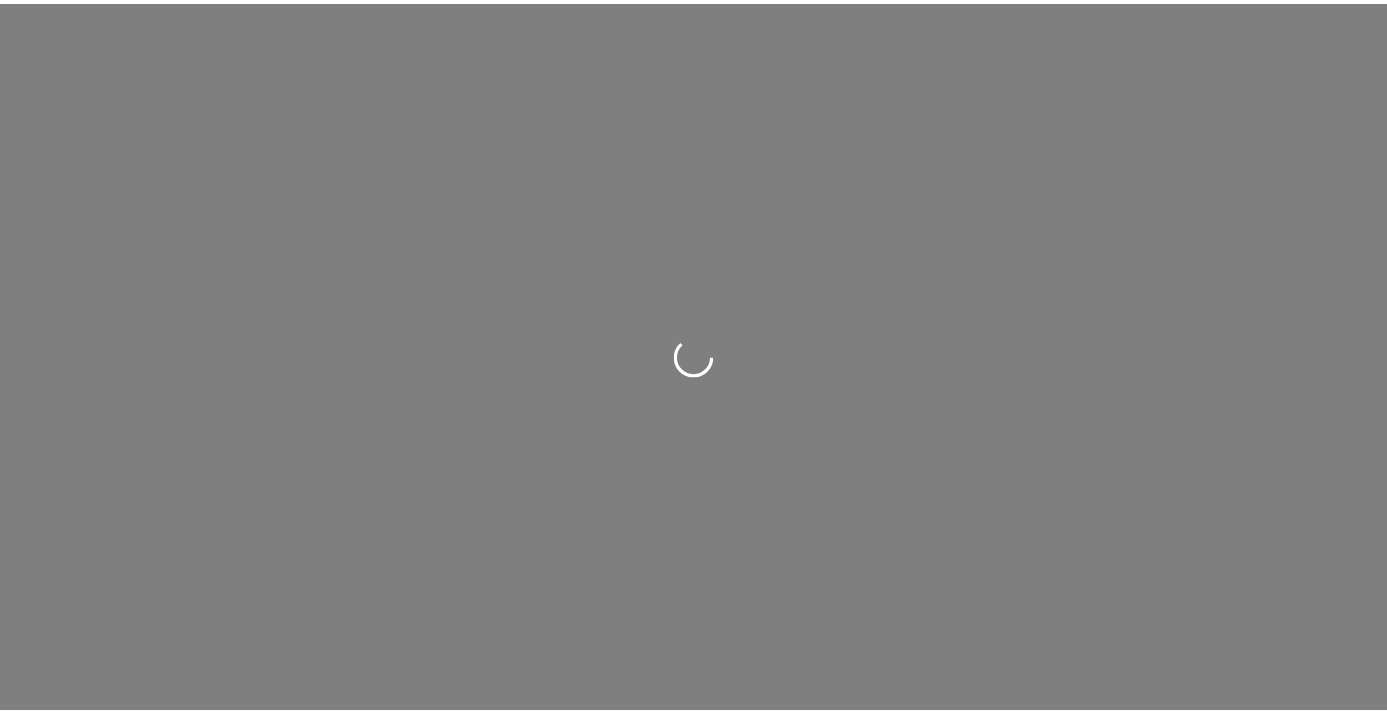 scroll, scrollTop: 0, scrollLeft: 0, axis: both 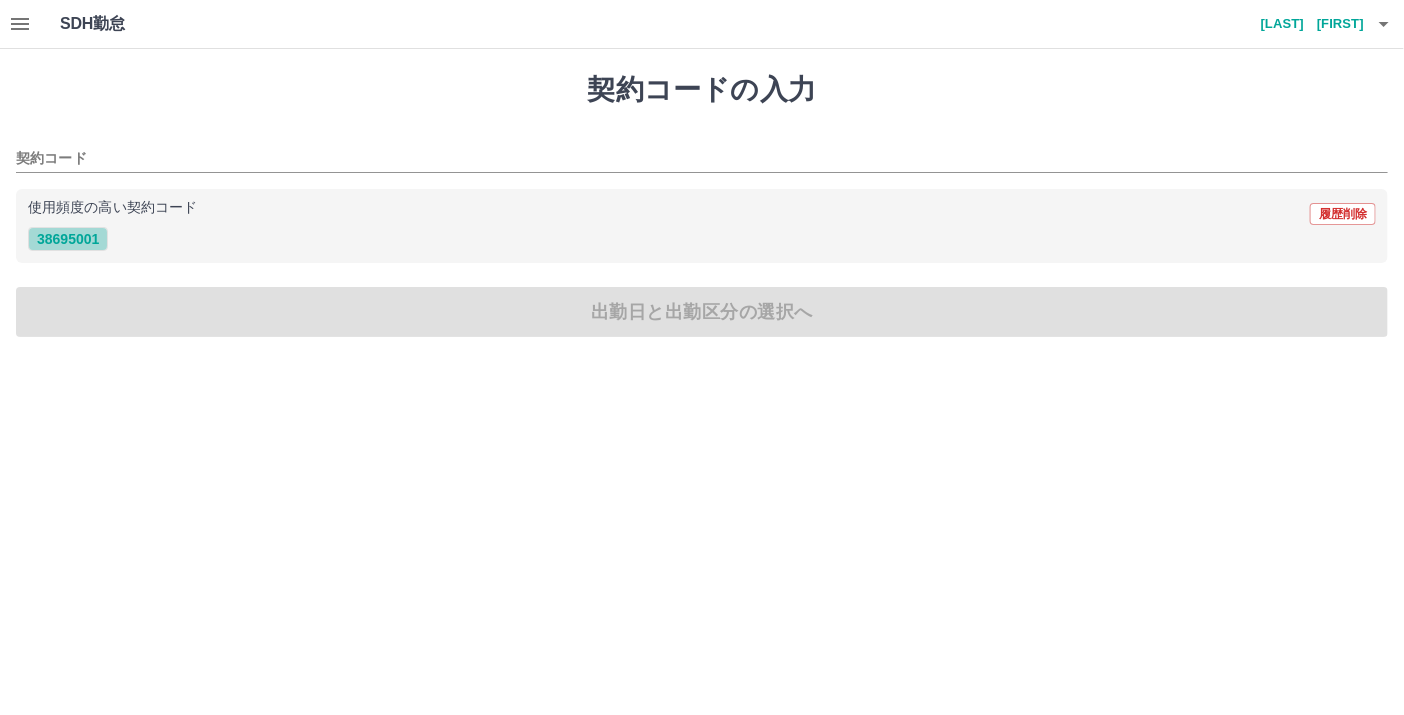 click on "38695001" at bounding box center [68, 239] 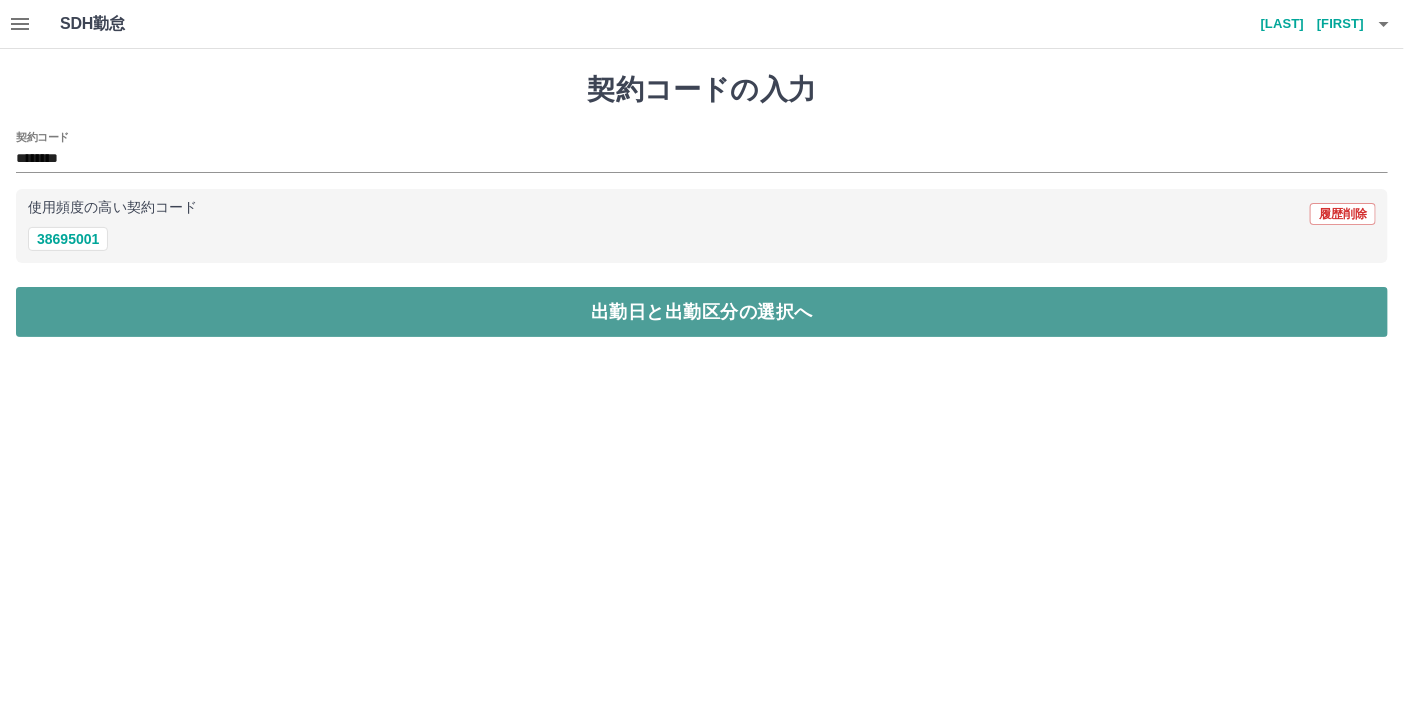 click on "出勤日と出勤区分の選択へ" at bounding box center (702, 312) 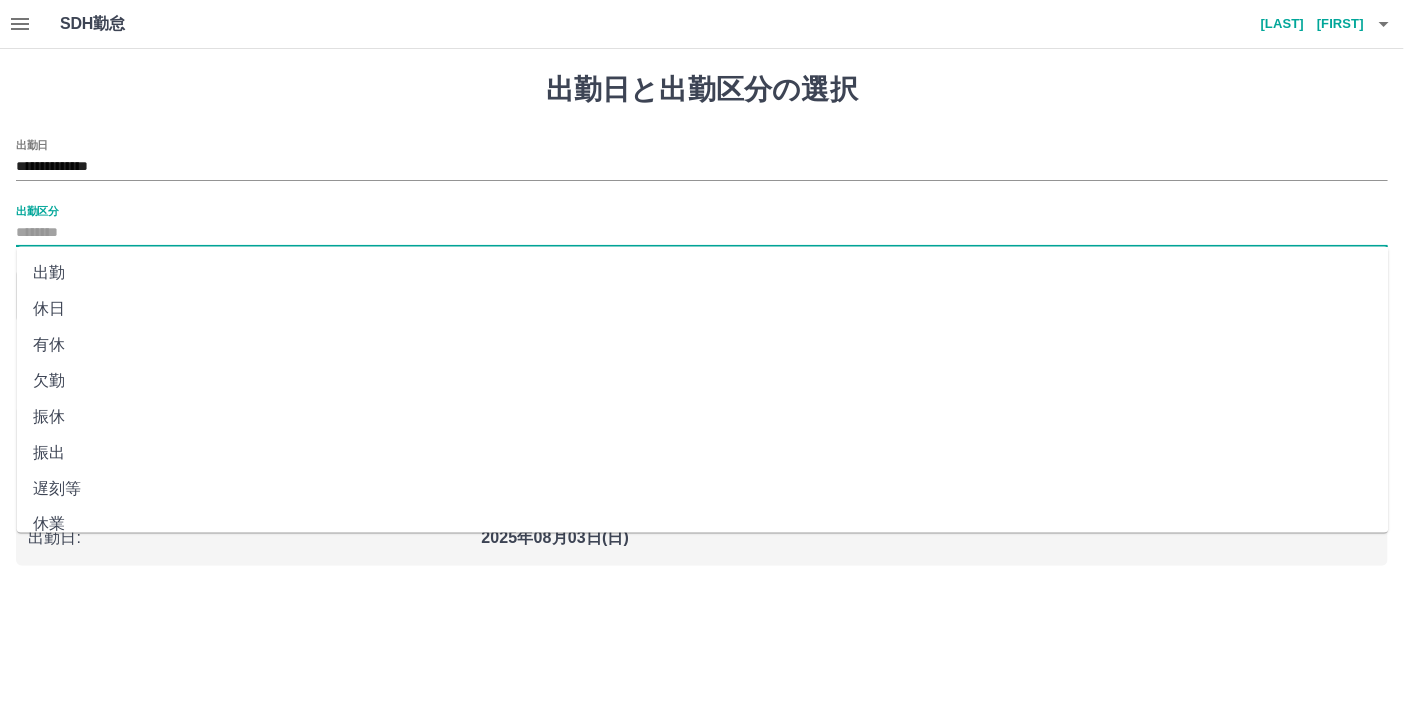 click on "出勤区分" at bounding box center [702, 233] 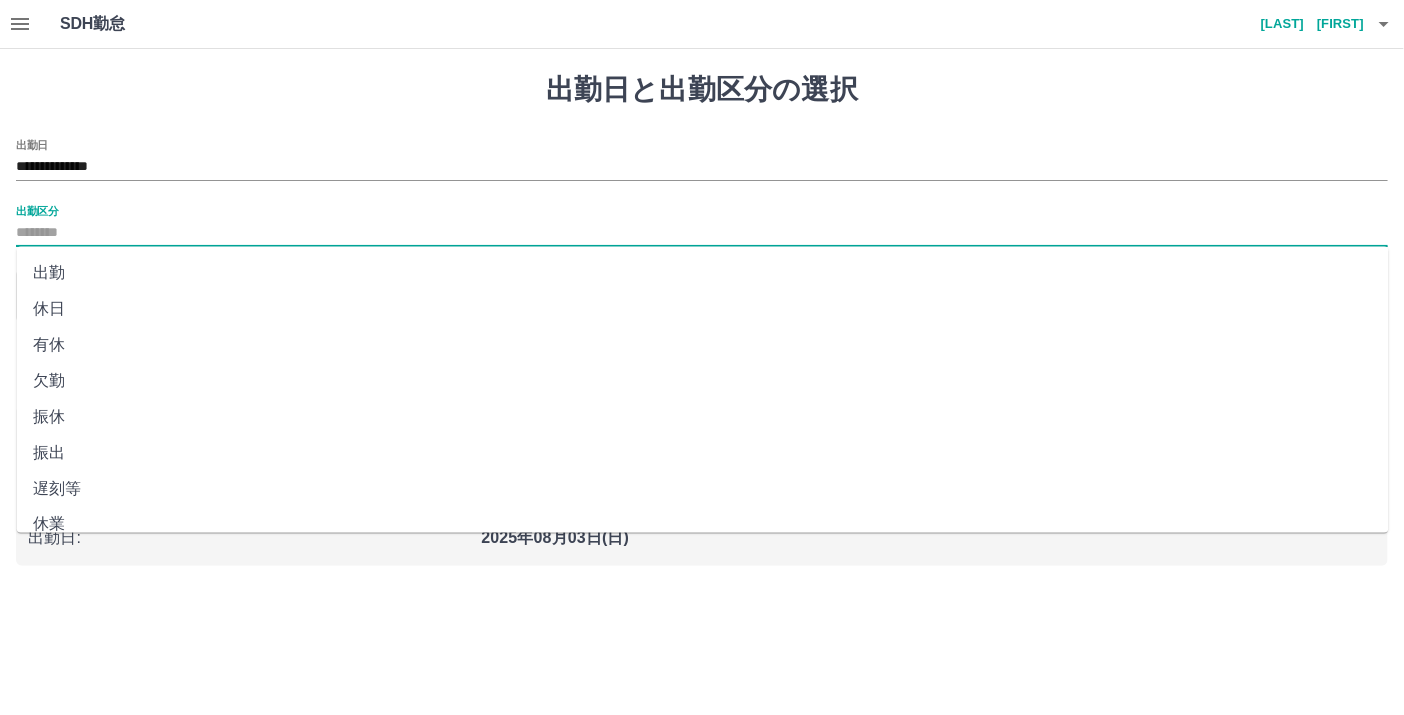 click on "出勤" at bounding box center [703, 273] 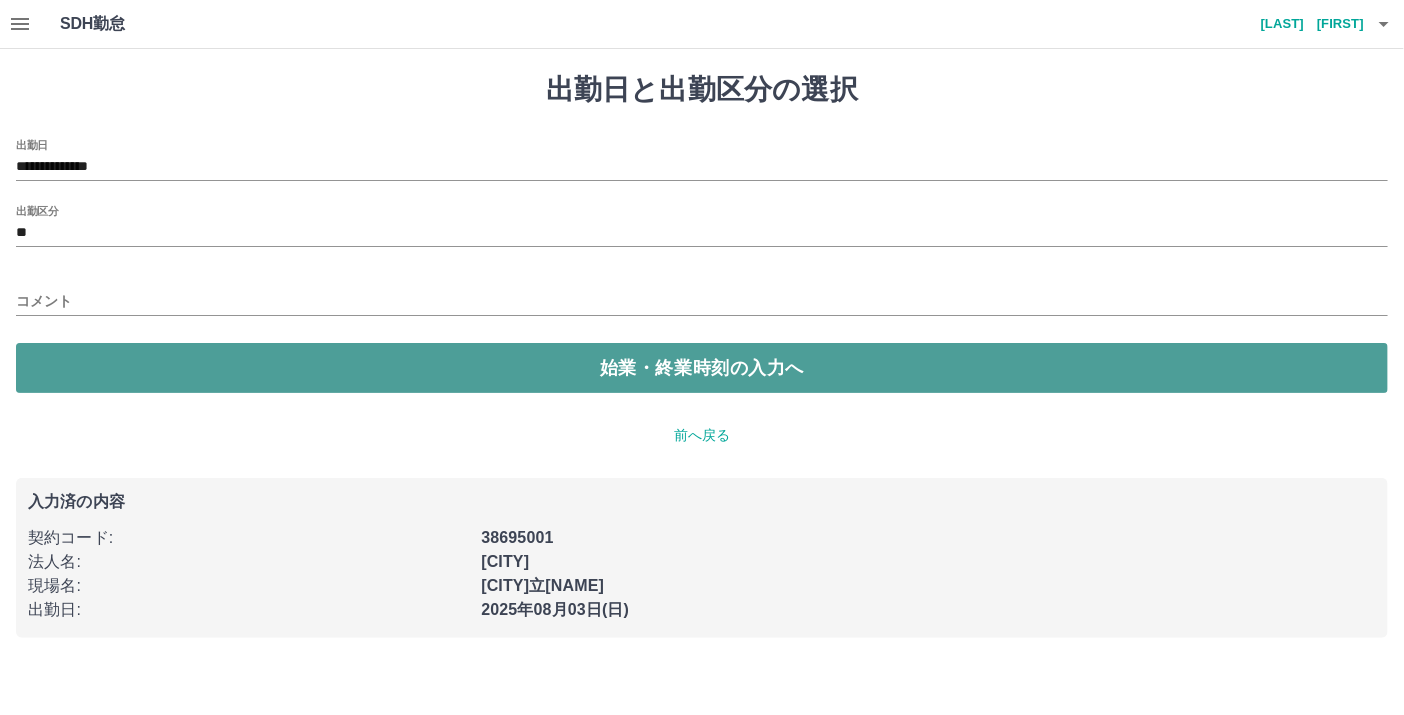 click on "始業・終業時刻の入力へ" at bounding box center (702, 368) 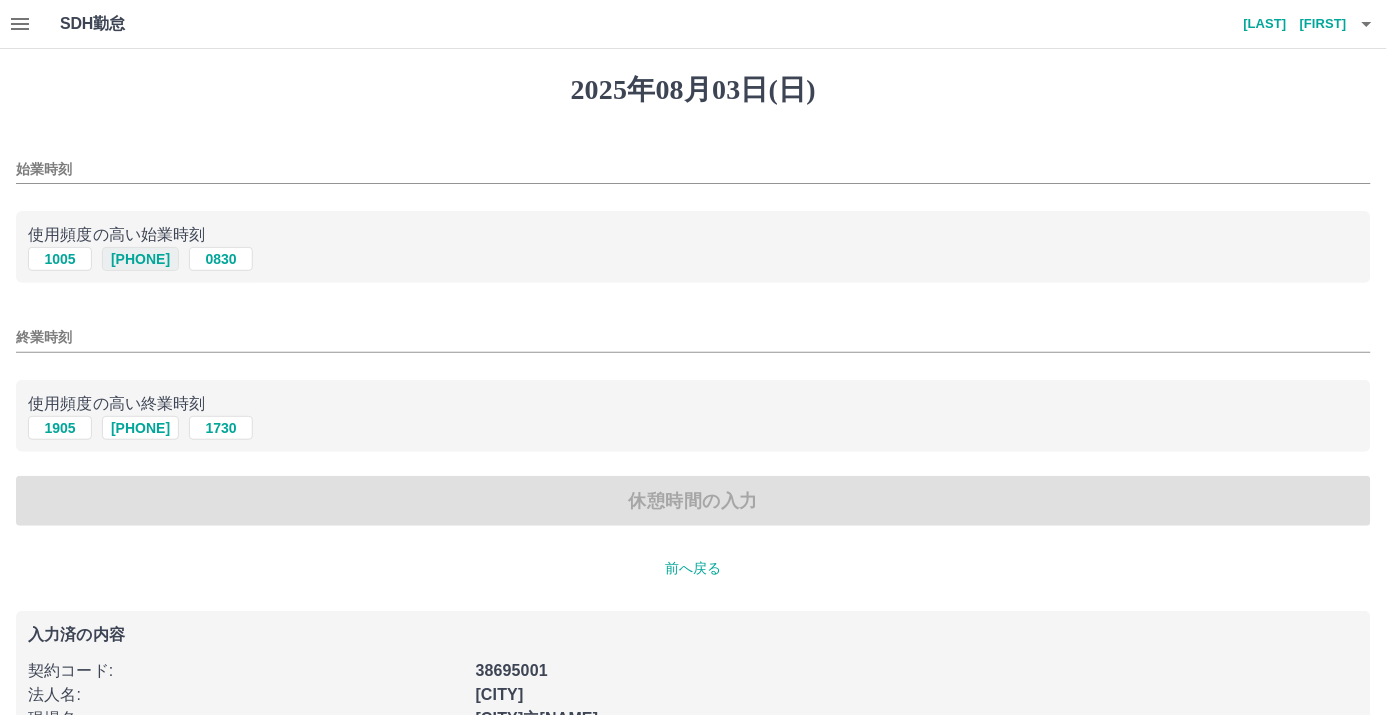 click on "[PHONE]" at bounding box center (140, 259) 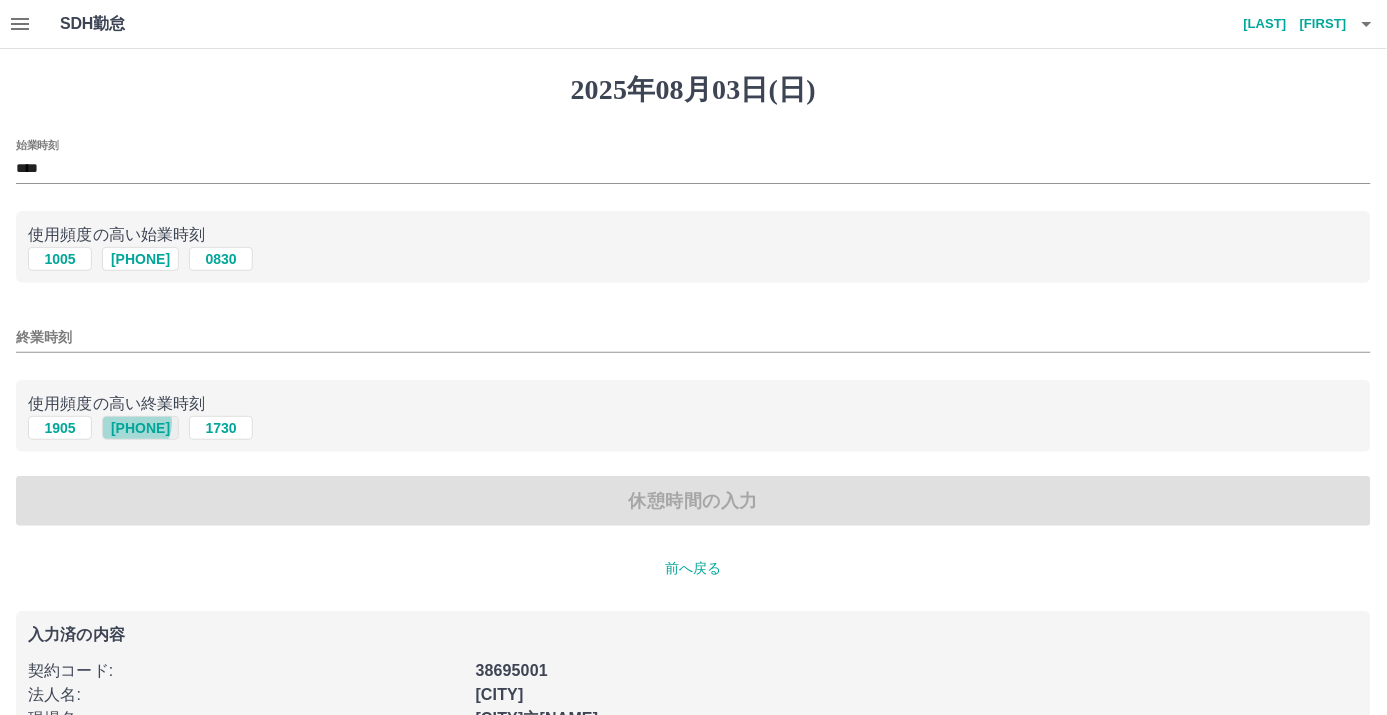 click on "[PHONE]" at bounding box center [140, 428] 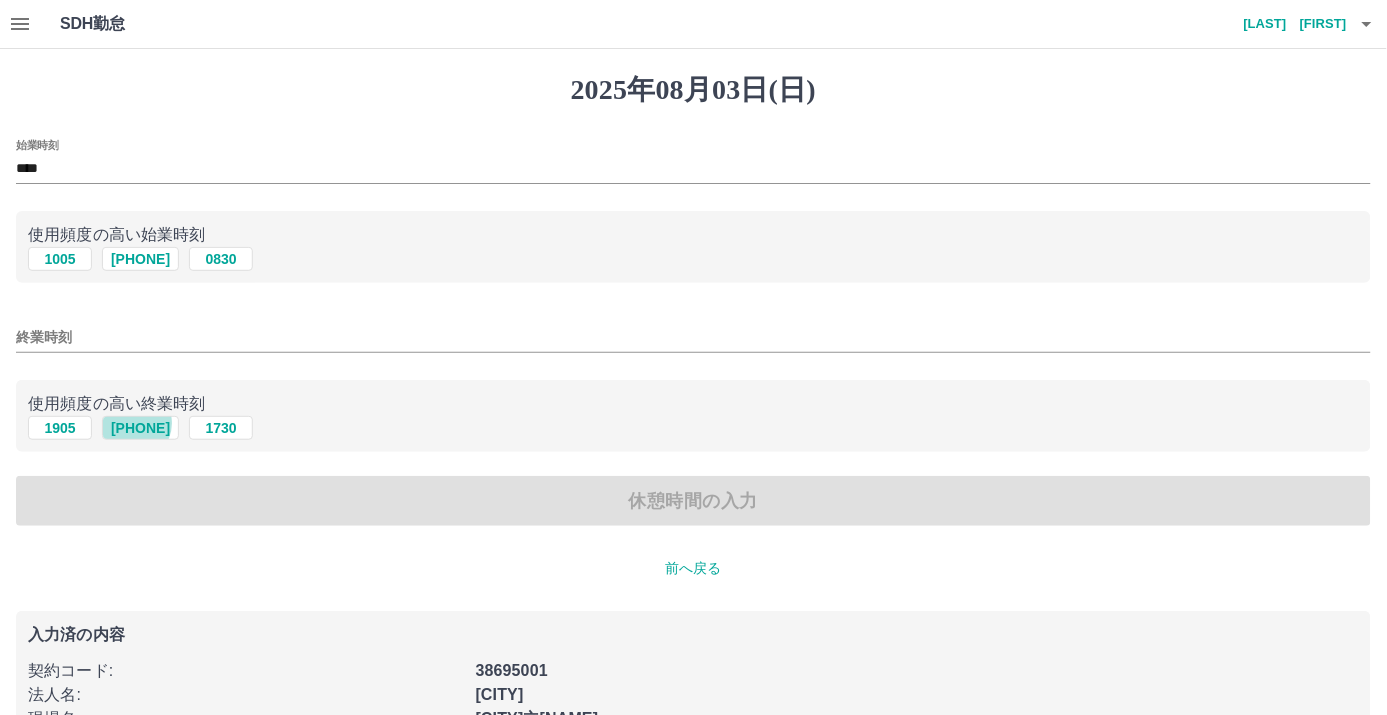 type on "****" 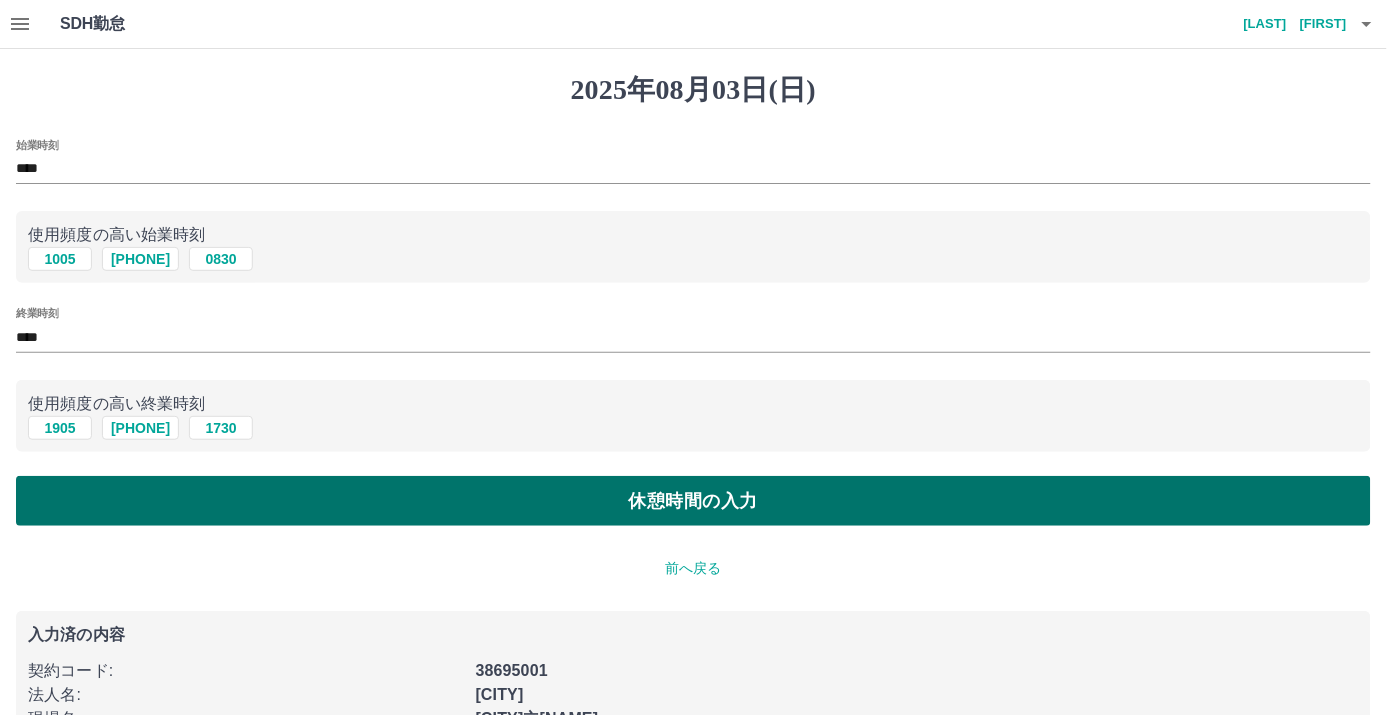 click on "休憩時間の入力" at bounding box center [693, 501] 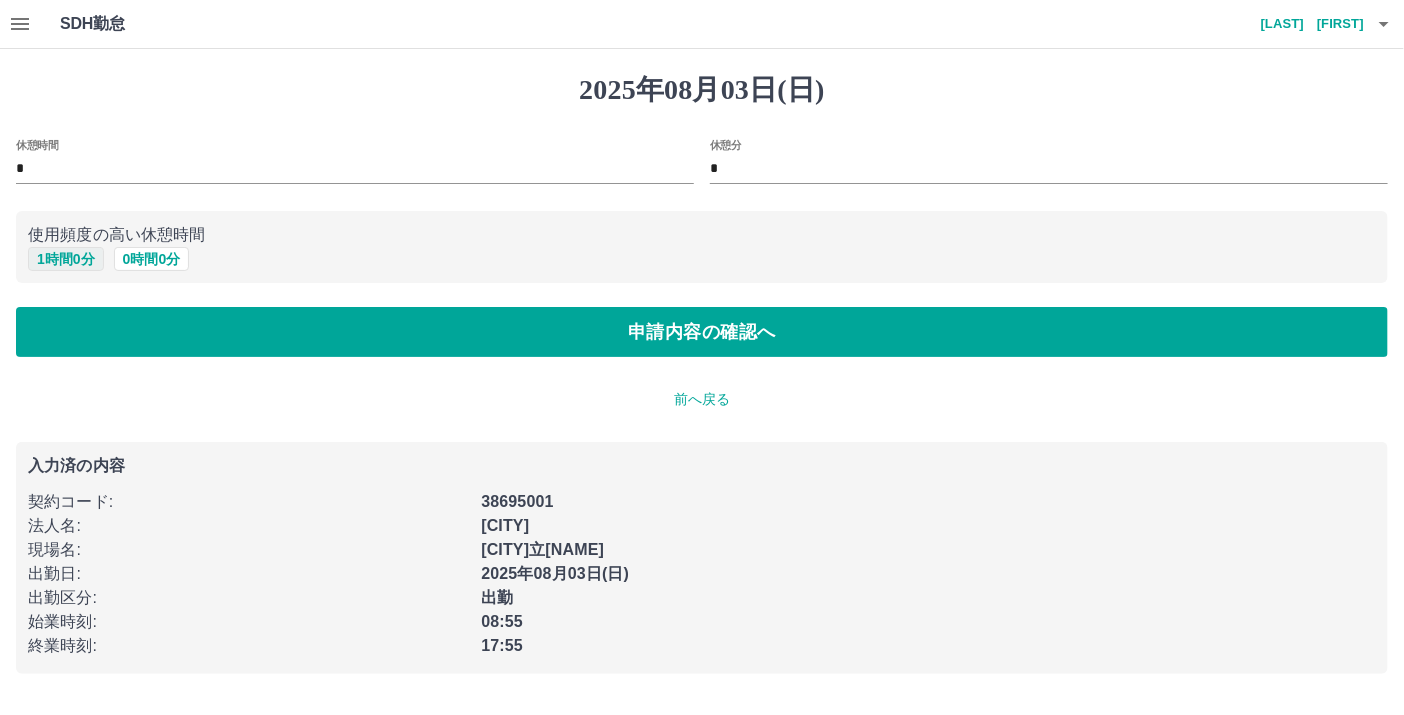 click on "1 時間 0 分" at bounding box center [66, 259] 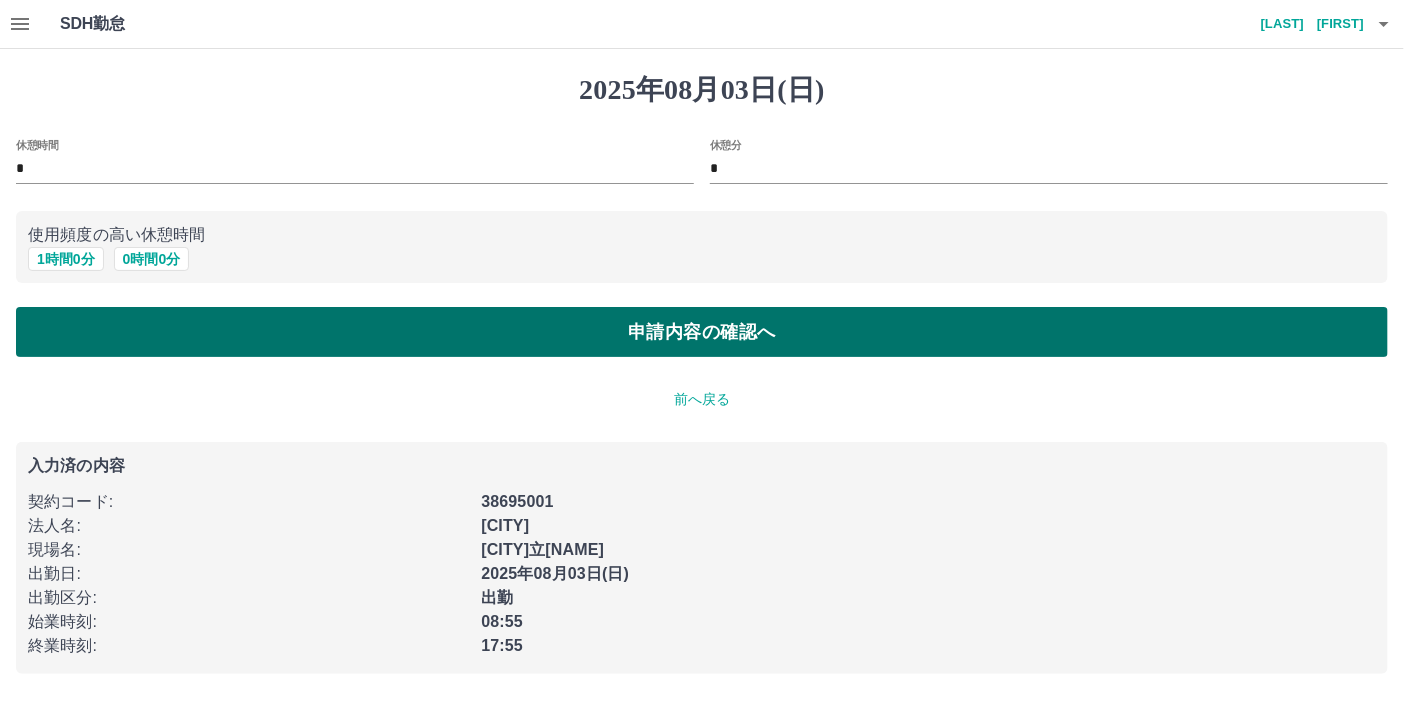click on "申請内容の確認へ" at bounding box center (702, 332) 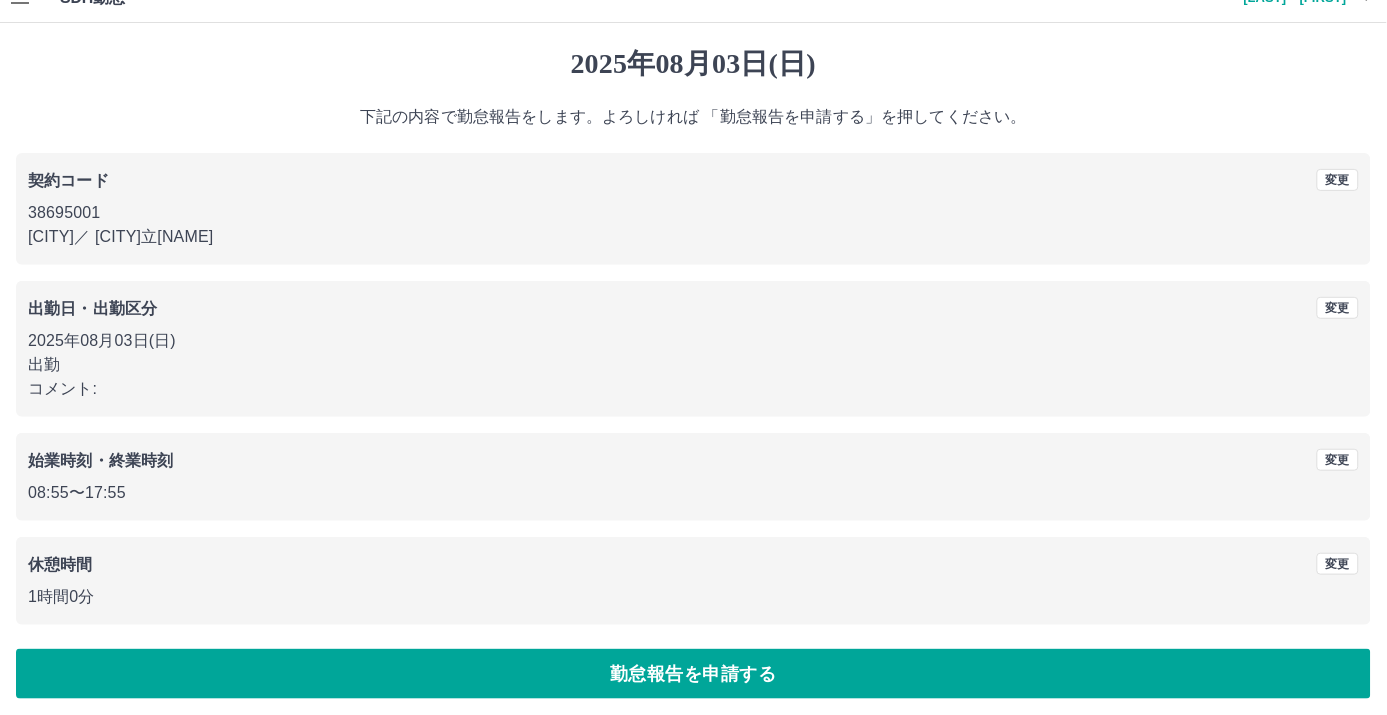 scroll, scrollTop: 33, scrollLeft: 0, axis: vertical 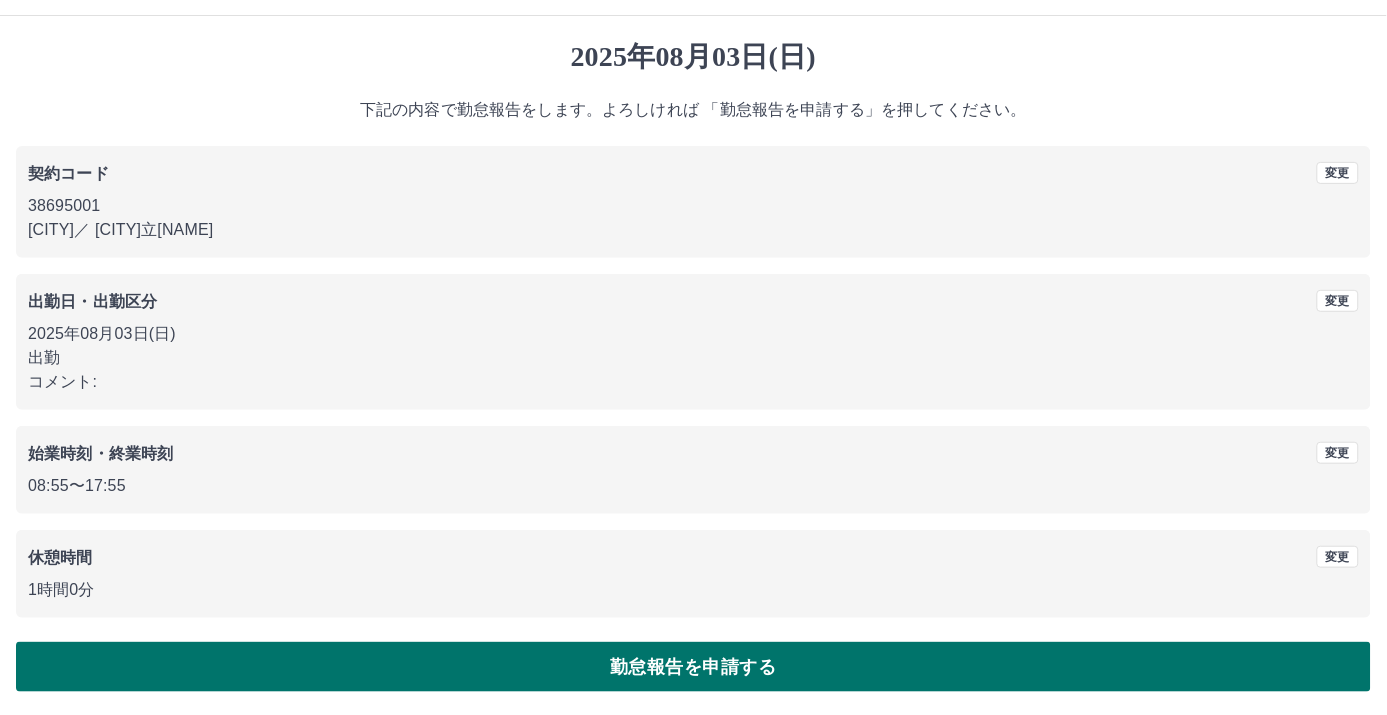 click on "勤怠報告を申請する" at bounding box center [693, 667] 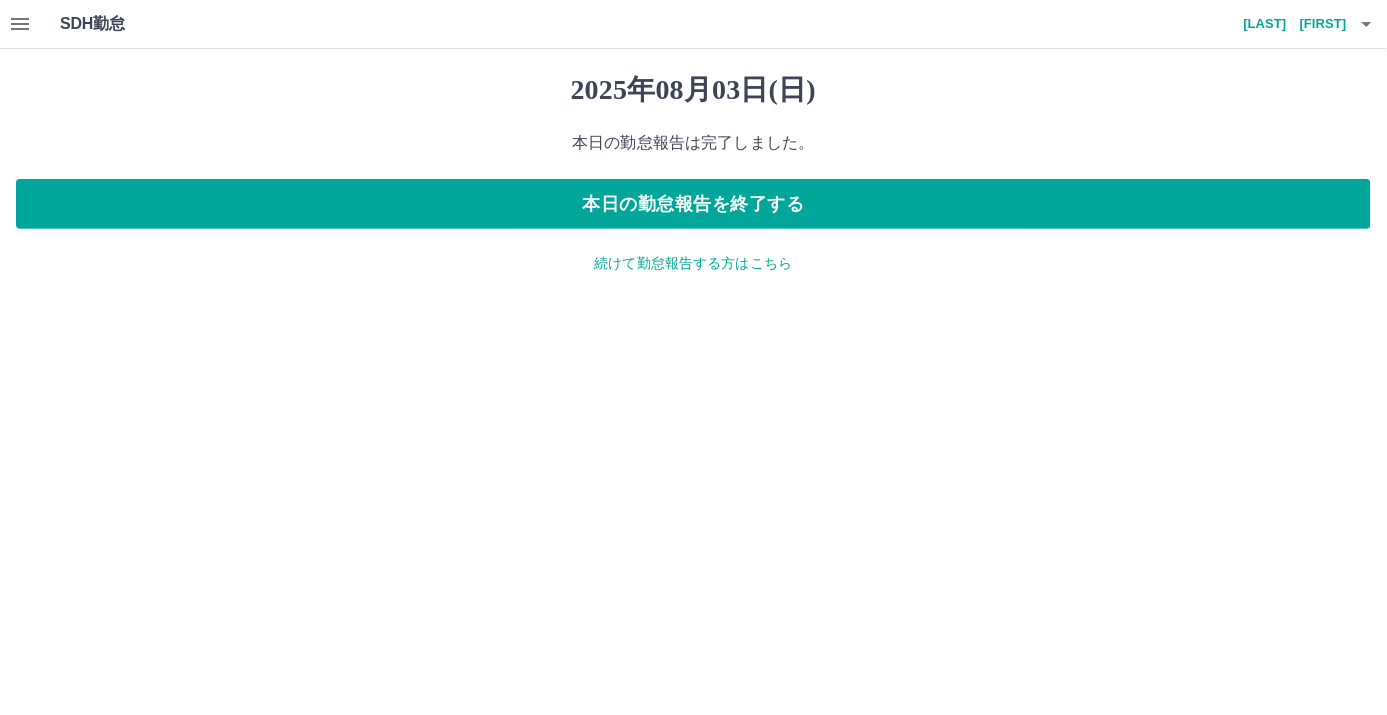 scroll, scrollTop: 0, scrollLeft: 0, axis: both 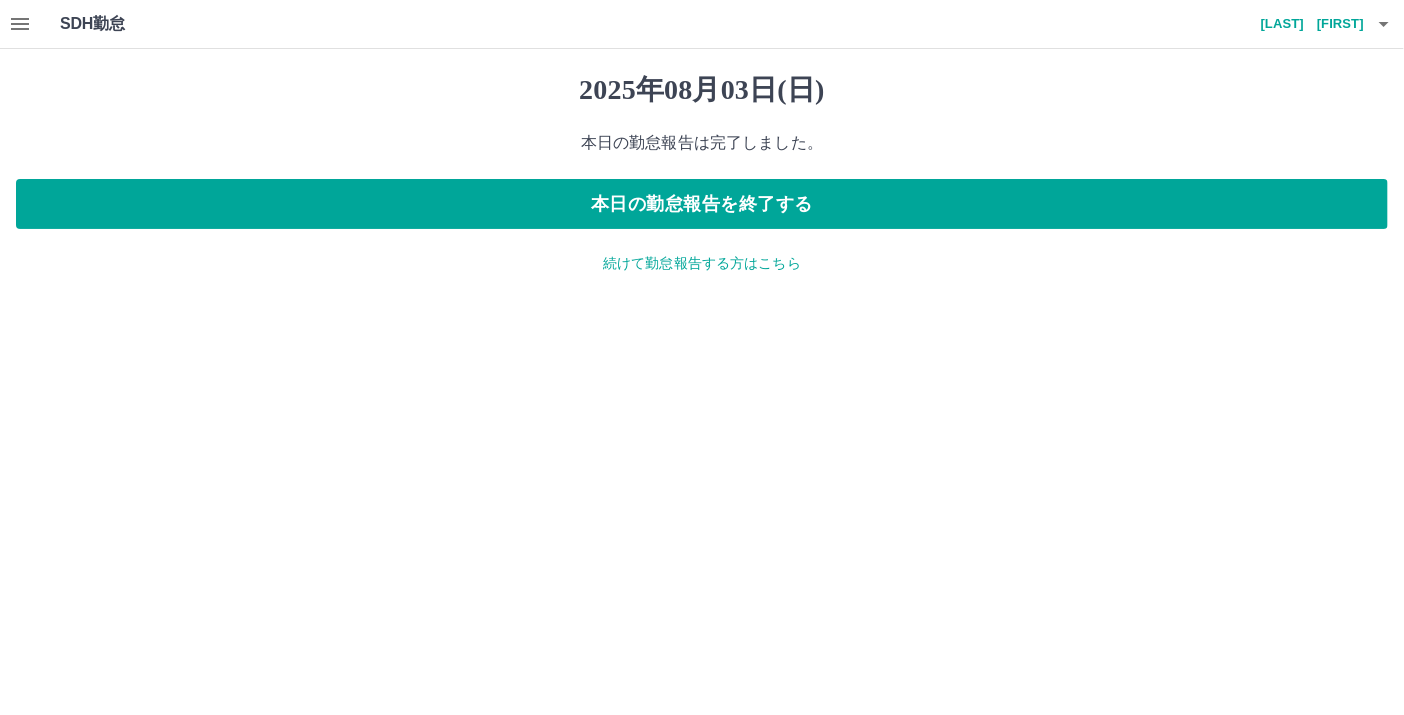 click 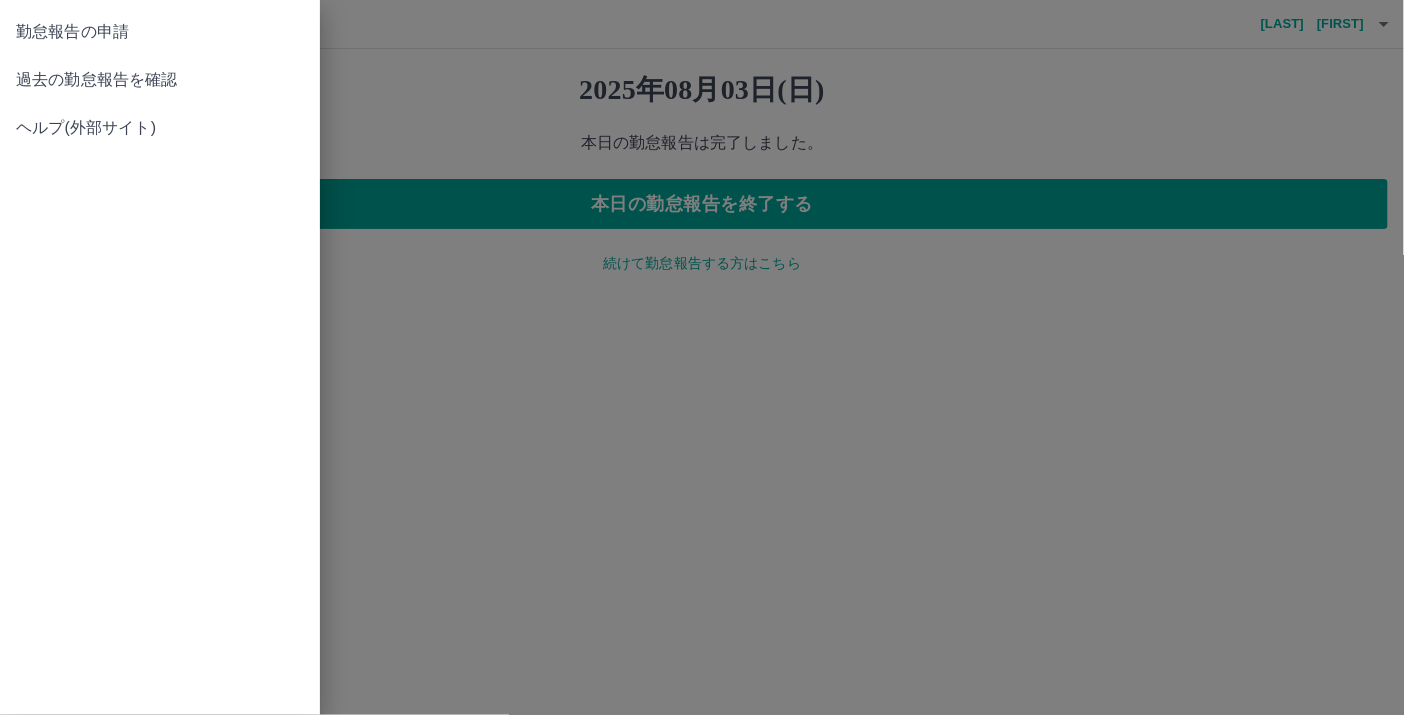 click on "過去の勤怠報告を確認" at bounding box center (160, 80) 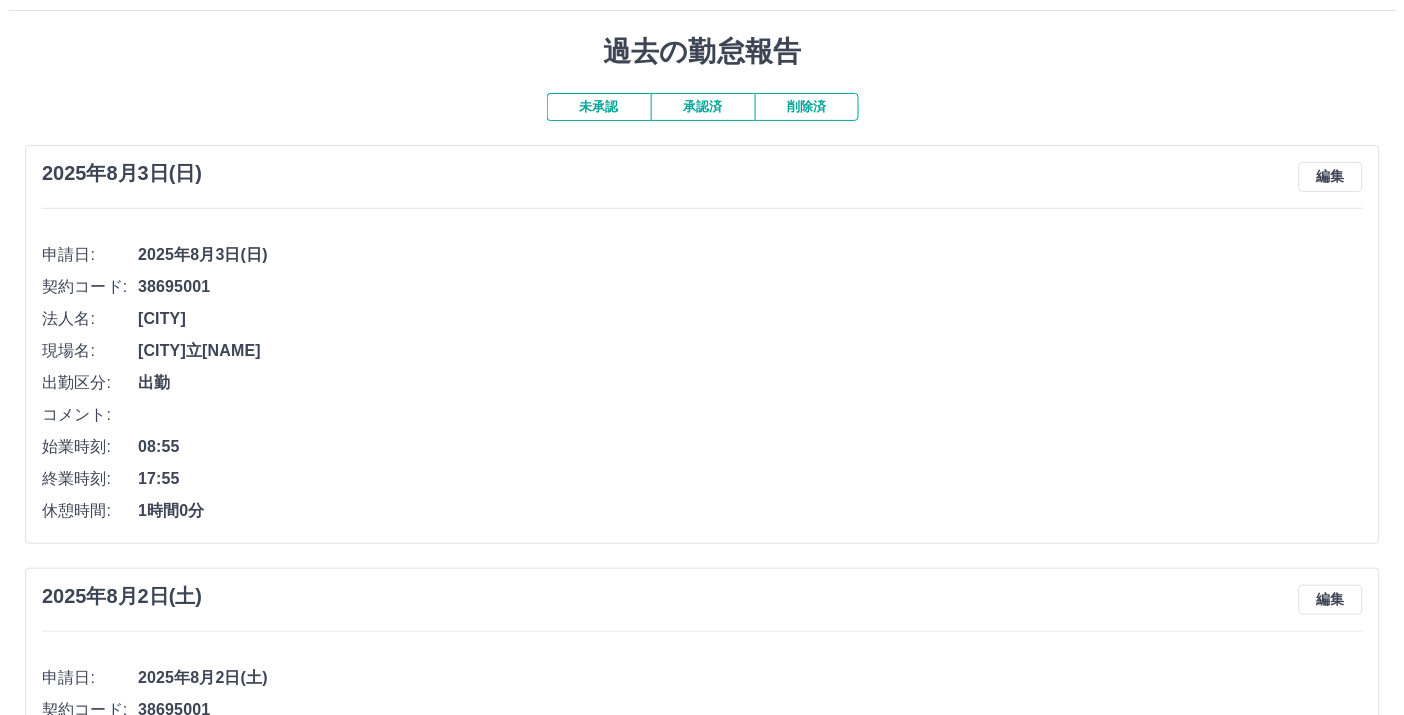scroll, scrollTop: 0, scrollLeft: 0, axis: both 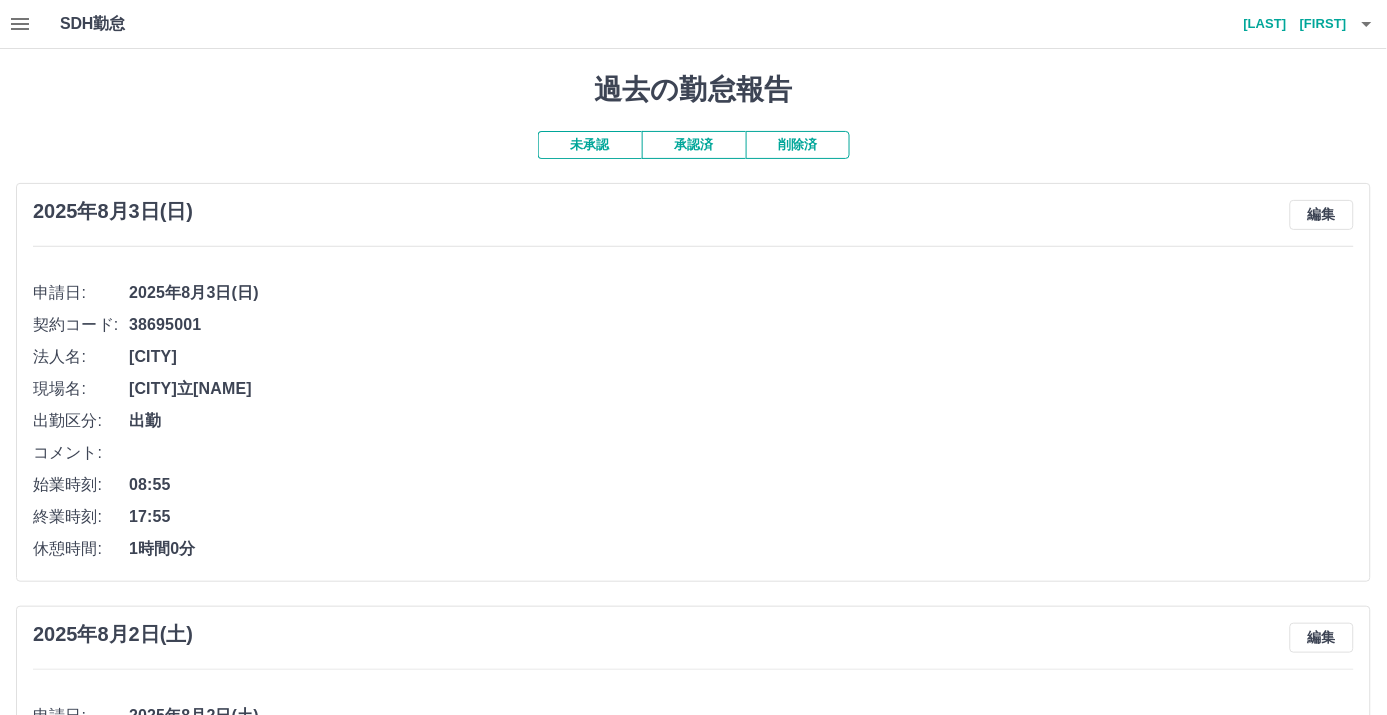 click 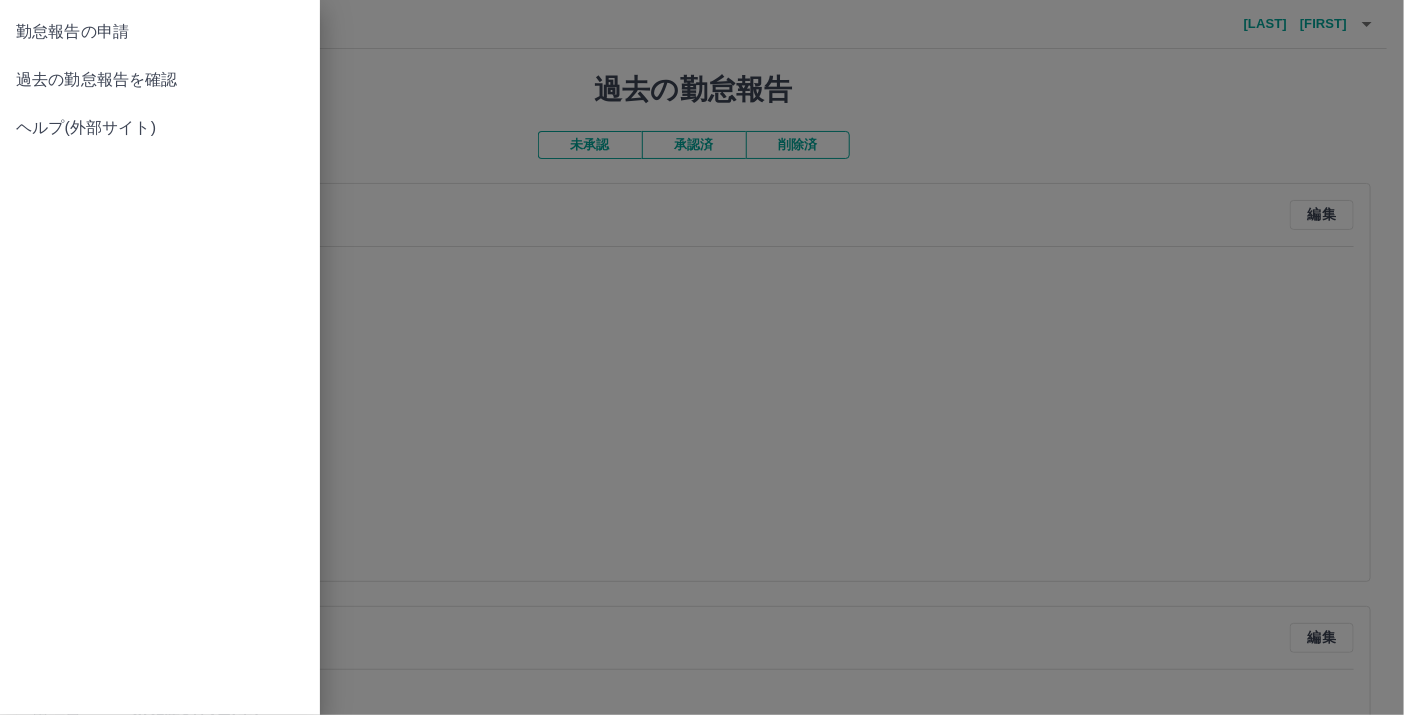 click on "勤怠報告の申請" at bounding box center [160, 32] 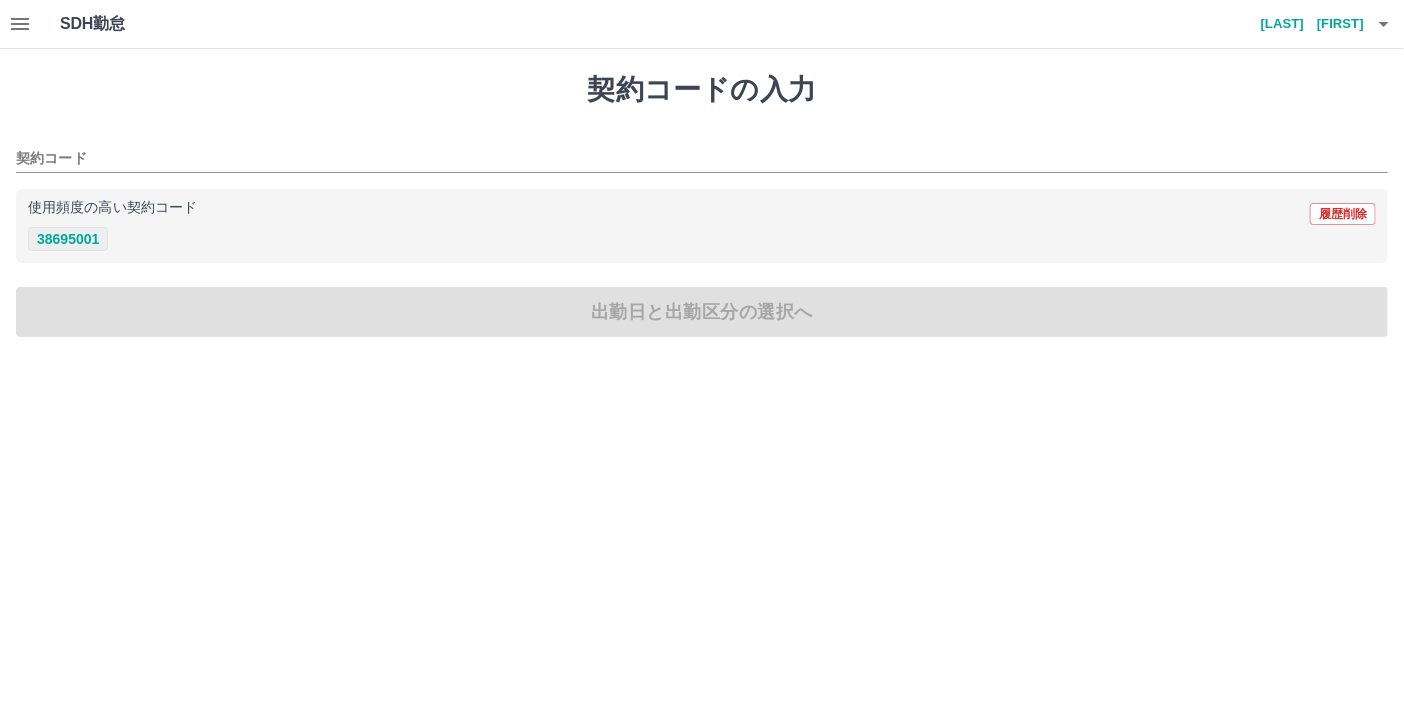 drag, startPoint x: 77, startPoint y: 234, endPoint x: 75, endPoint y: 245, distance: 11.18034 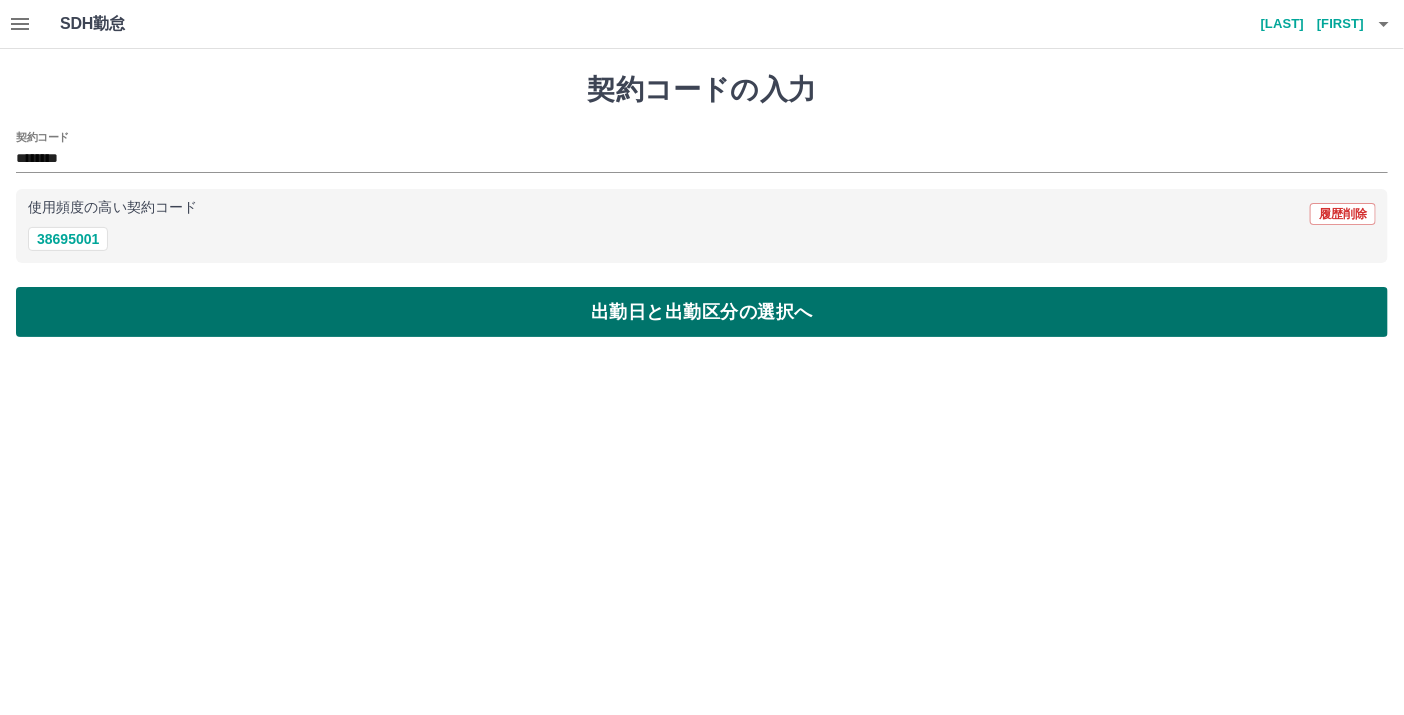click on "出勤日と出勤区分の選択へ" at bounding box center [702, 312] 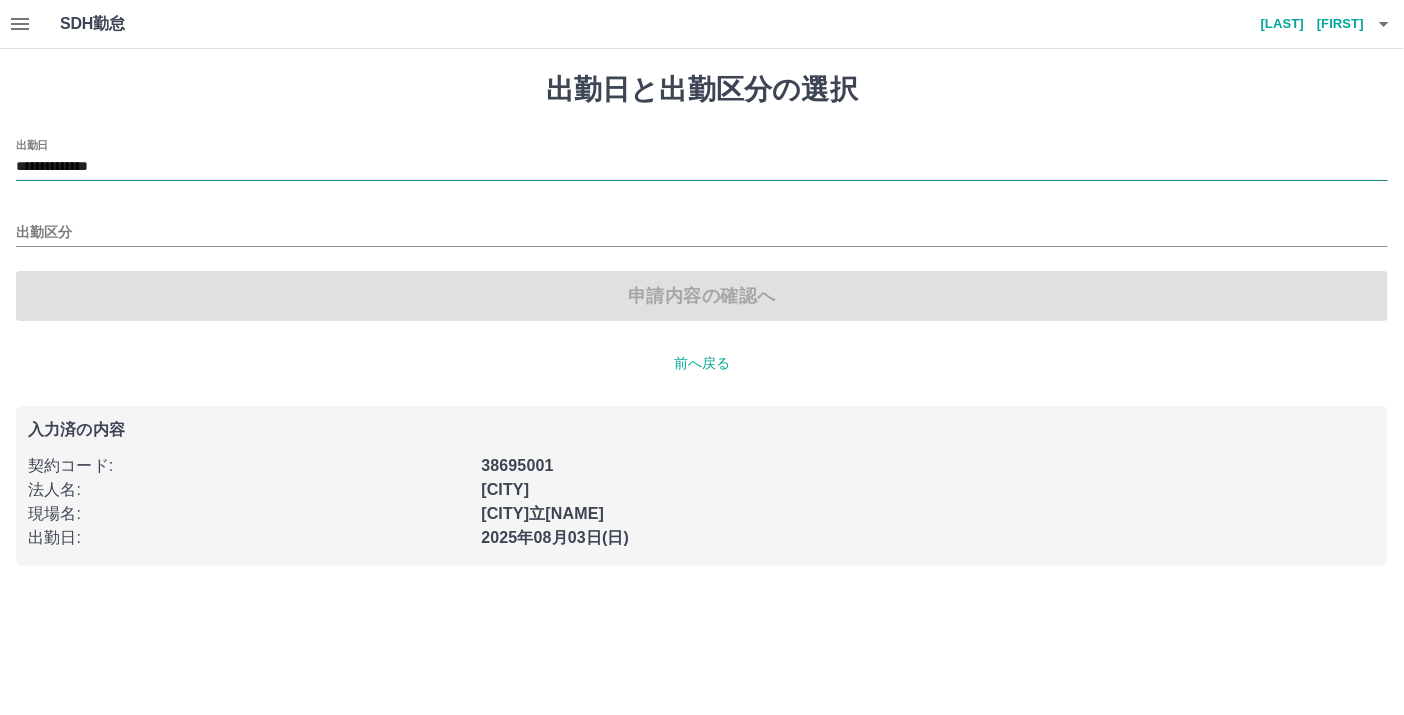 click on "**********" at bounding box center (702, 167) 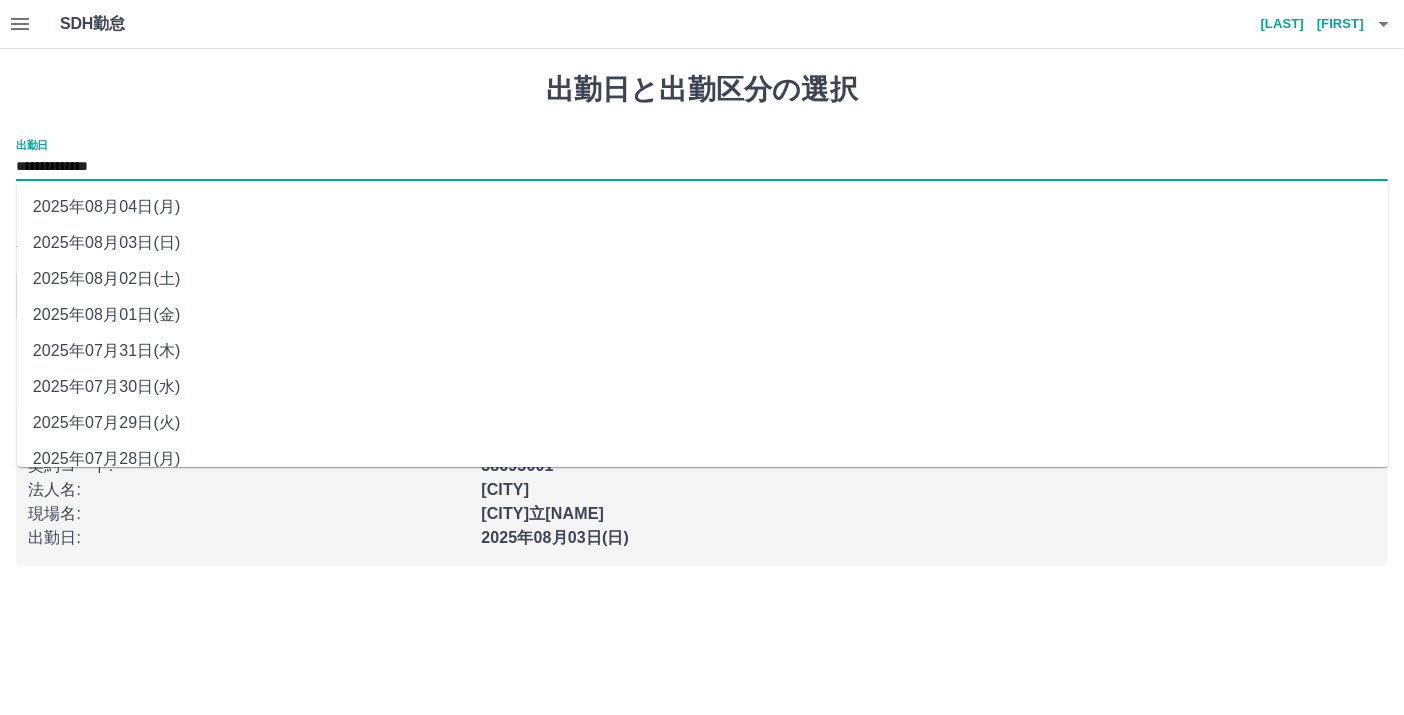 drag, startPoint x: 85, startPoint y: 164, endPoint x: 114, endPoint y: 208, distance: 52.69725 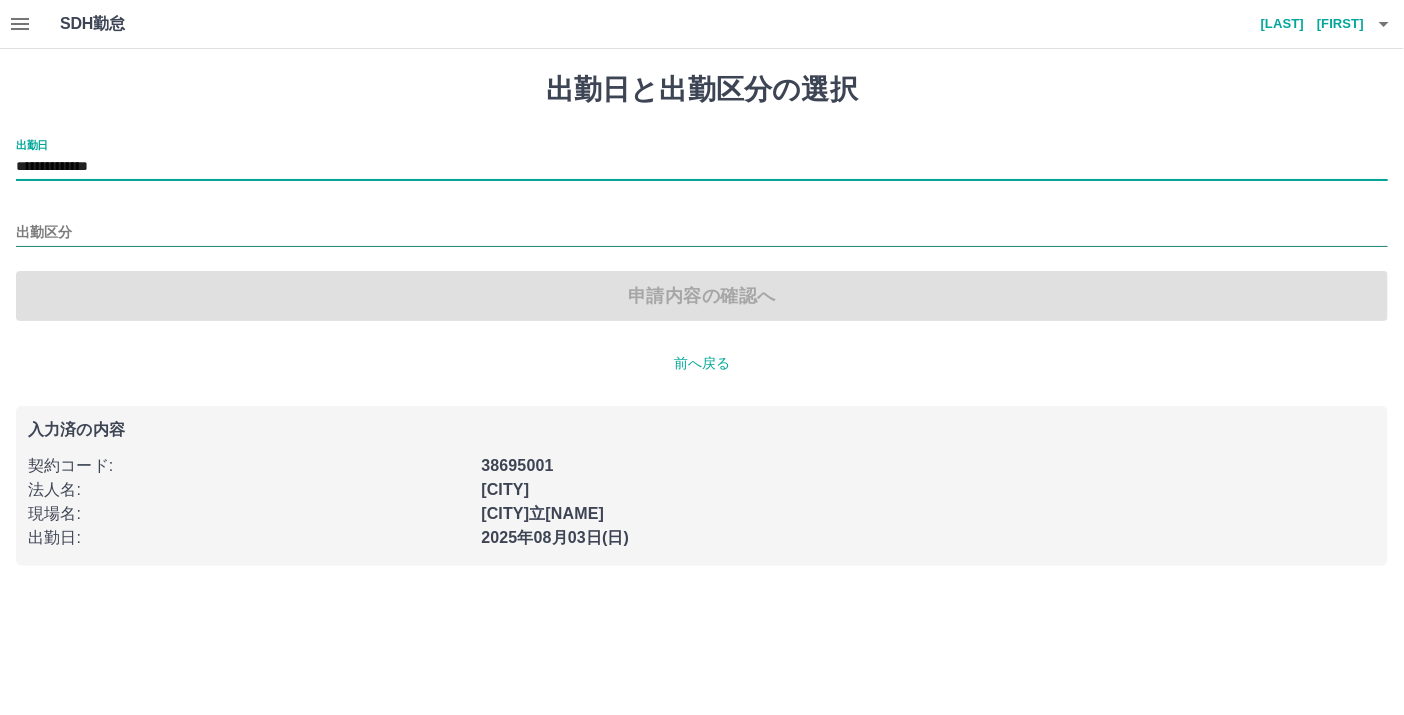 click on "出勤区分" at bounding box center (702, 233) 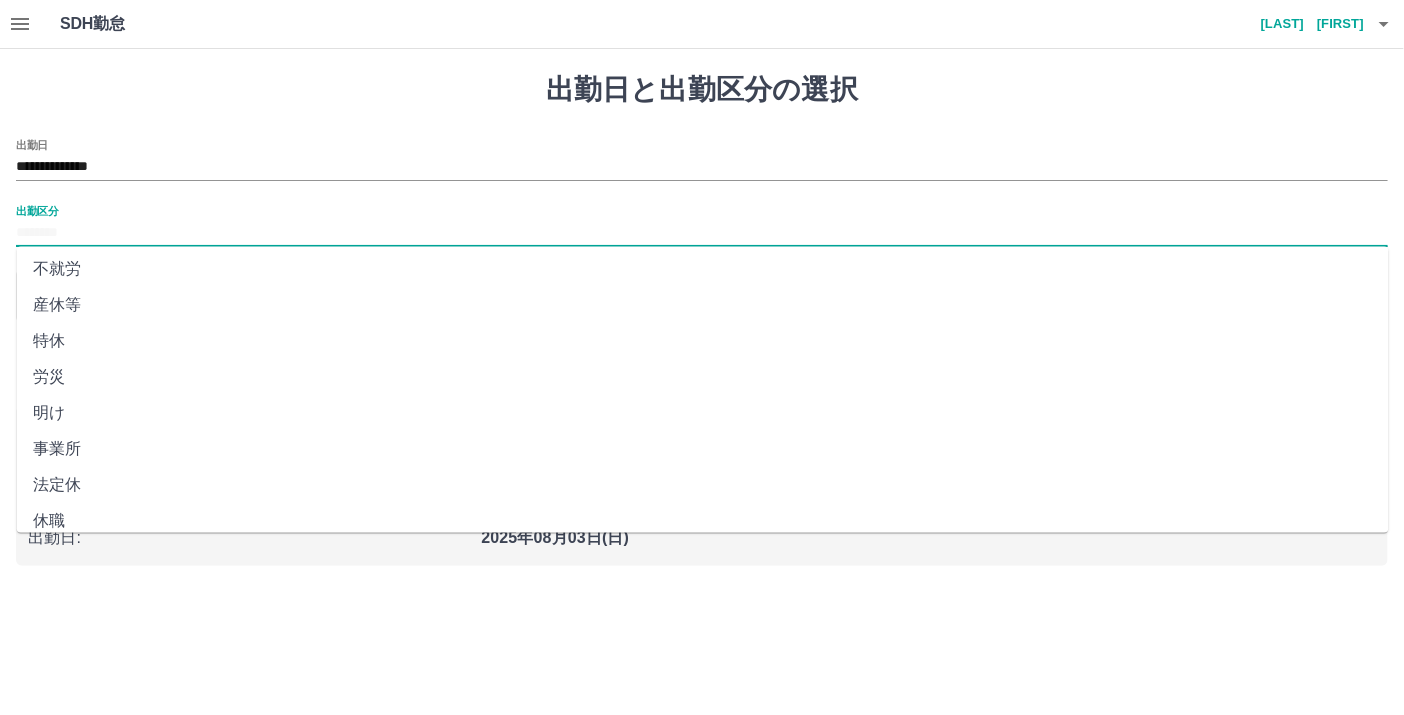 scroll, scrollTop: 376, scrollLeft: 0, axis: vertical 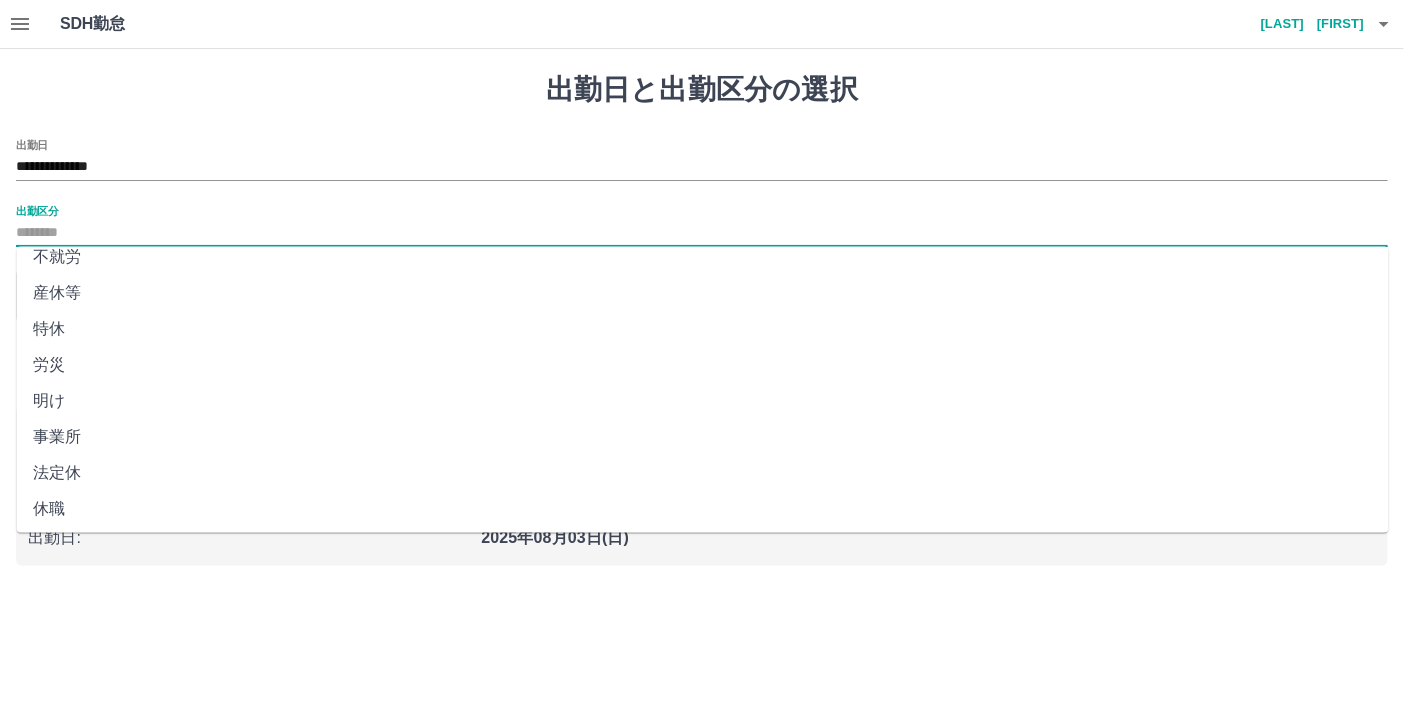 click on "法定休" at bounding box center (703, 473) 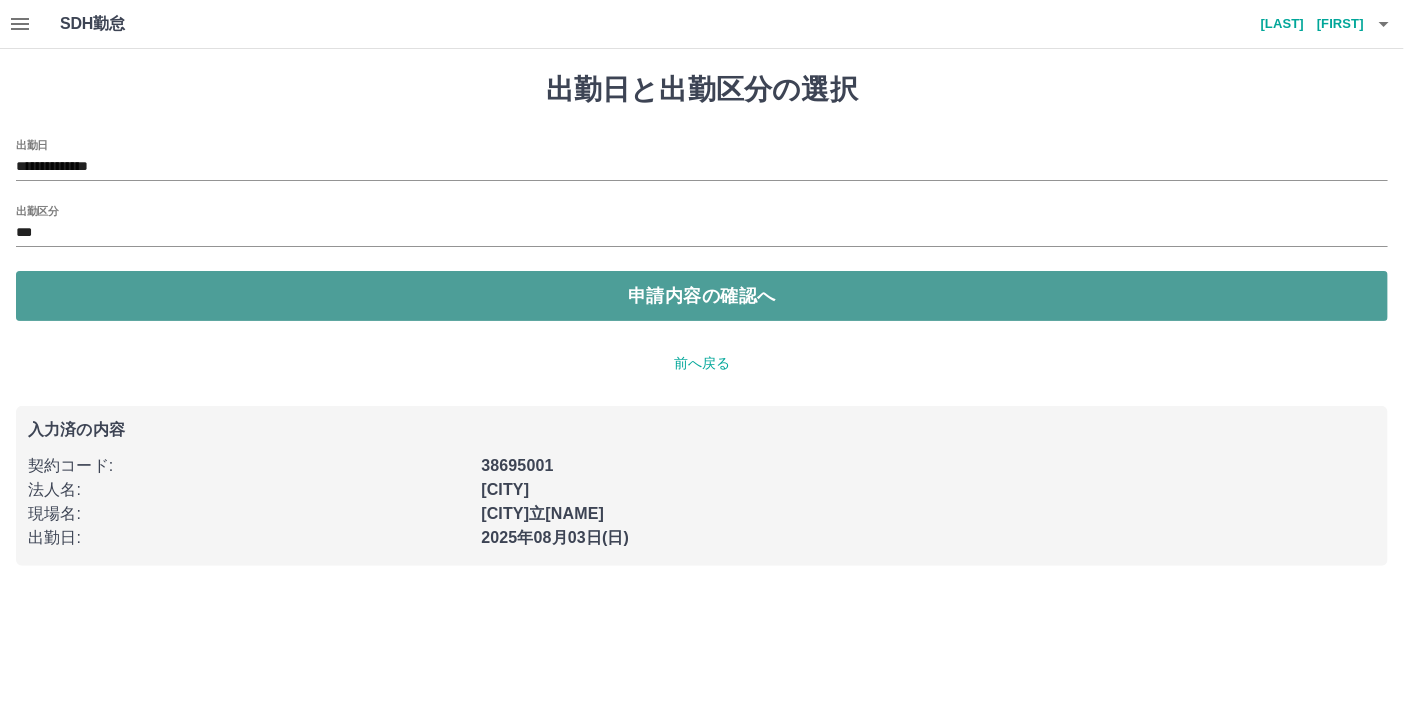 click on "申請内容の確認へ" at bounding box center [702, 296] 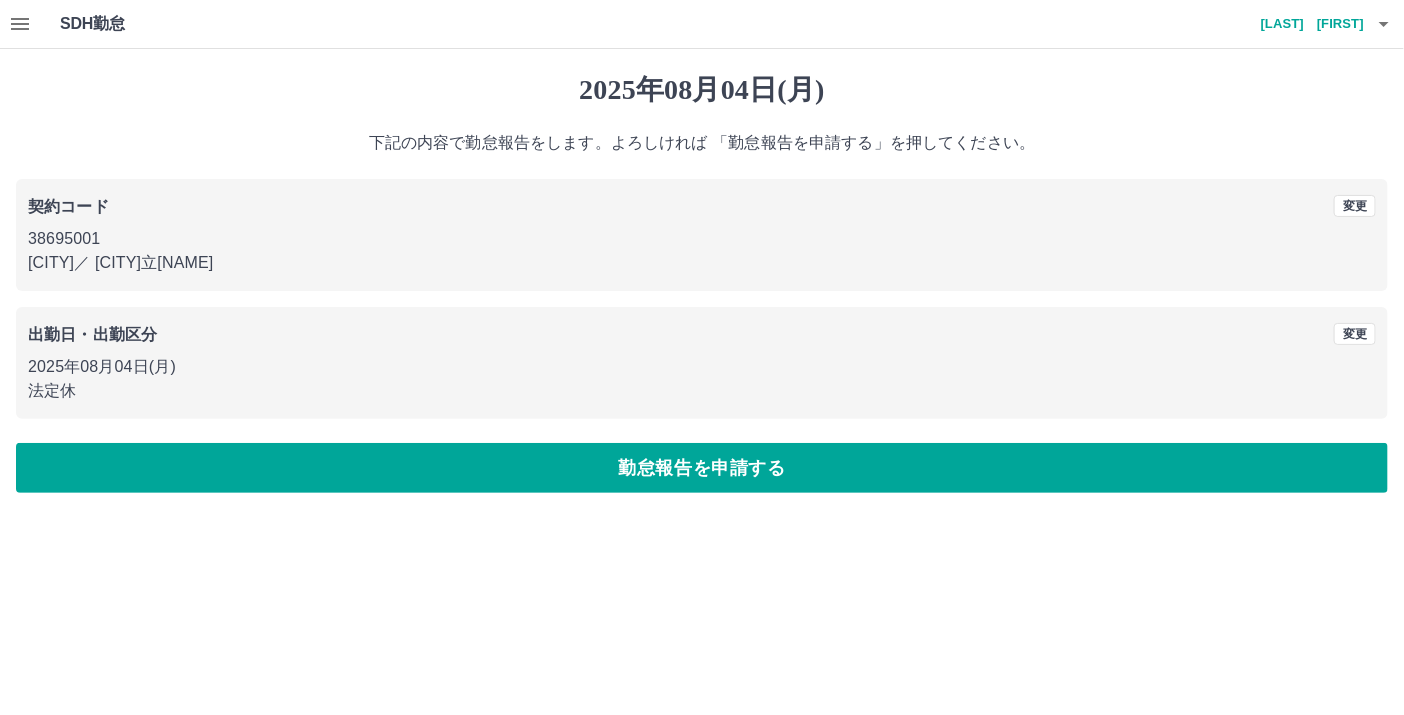 click on "勤怠報告を申請する" at bounding box center (702, 468) 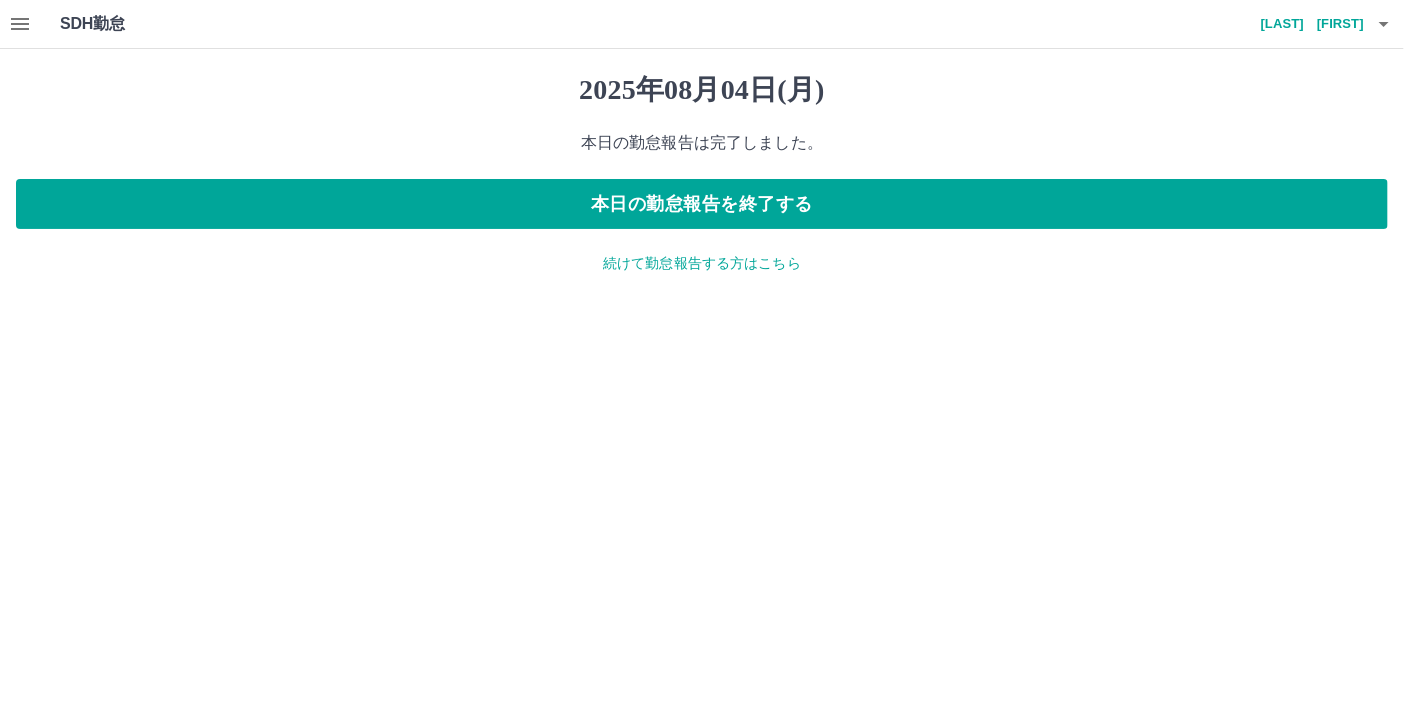 click on "[LAST]　[FIRST]" at bounding box center (1304, 24) 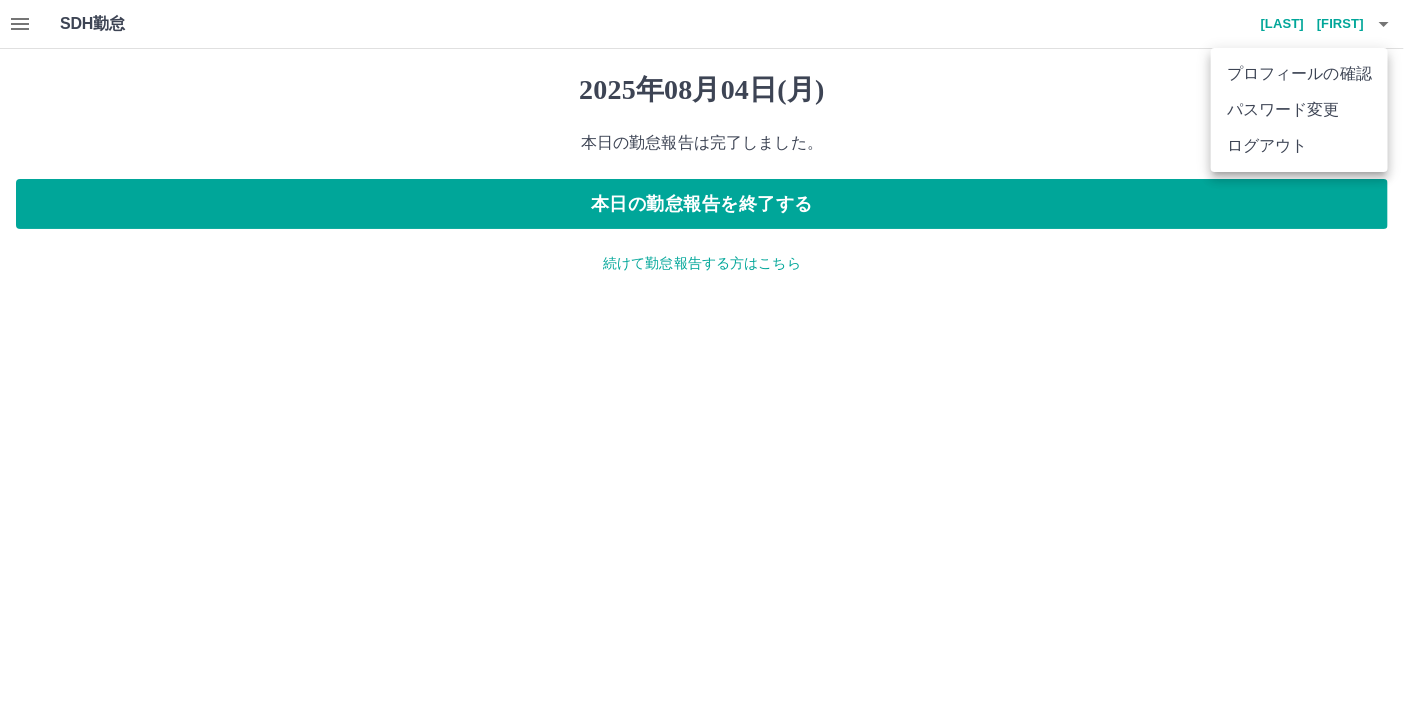click on "ログアウト" at bounding box center (1299, 146) 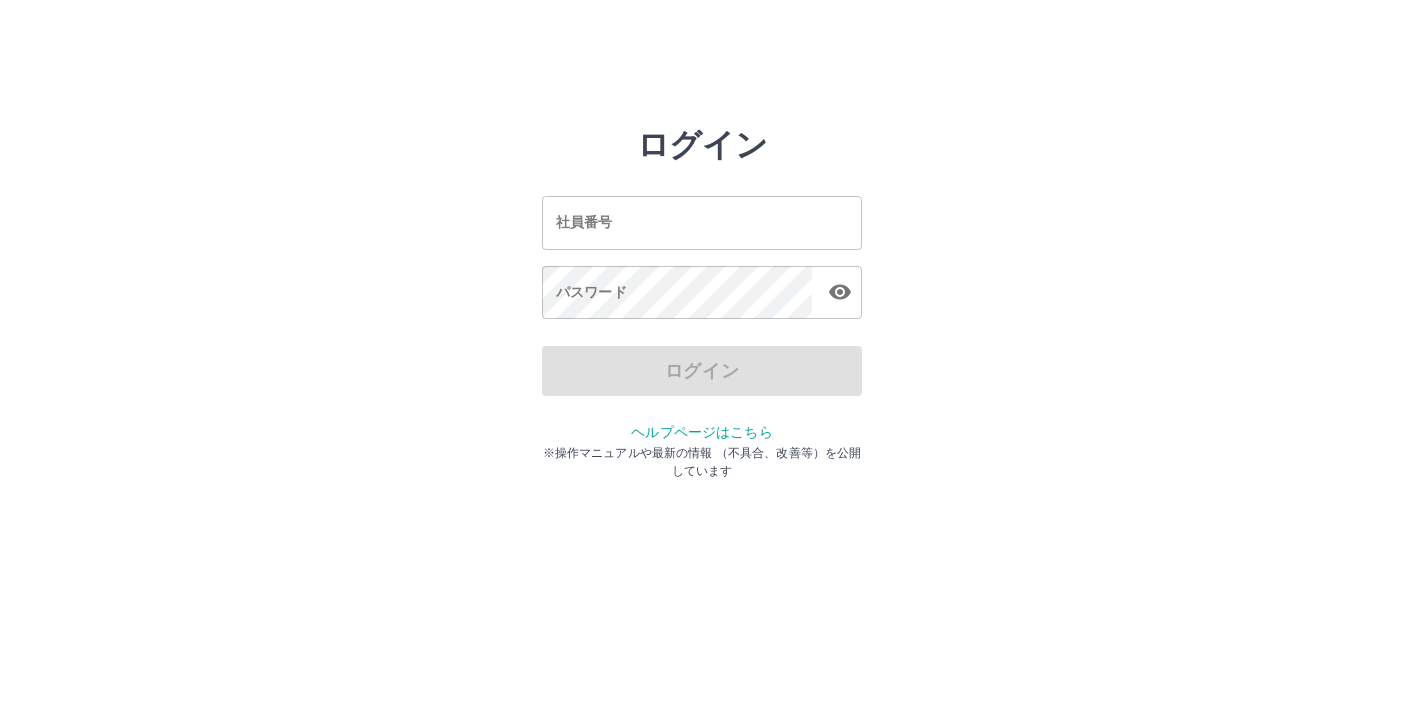 scroll, scrollTop: 0, scrollLeft: 0, axis: both 